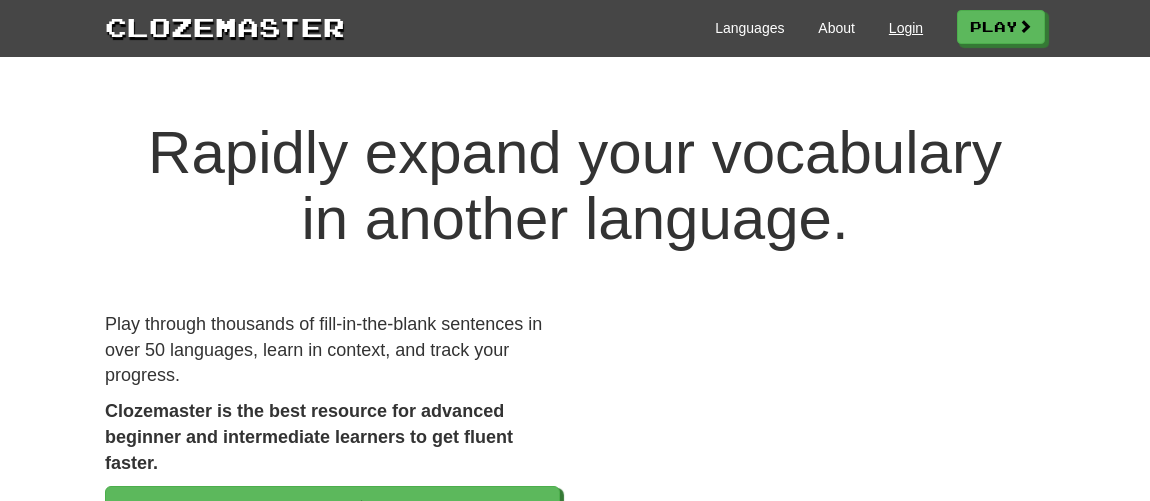scroll, scrollTop: 0, scrollLeft: 0, axis: both 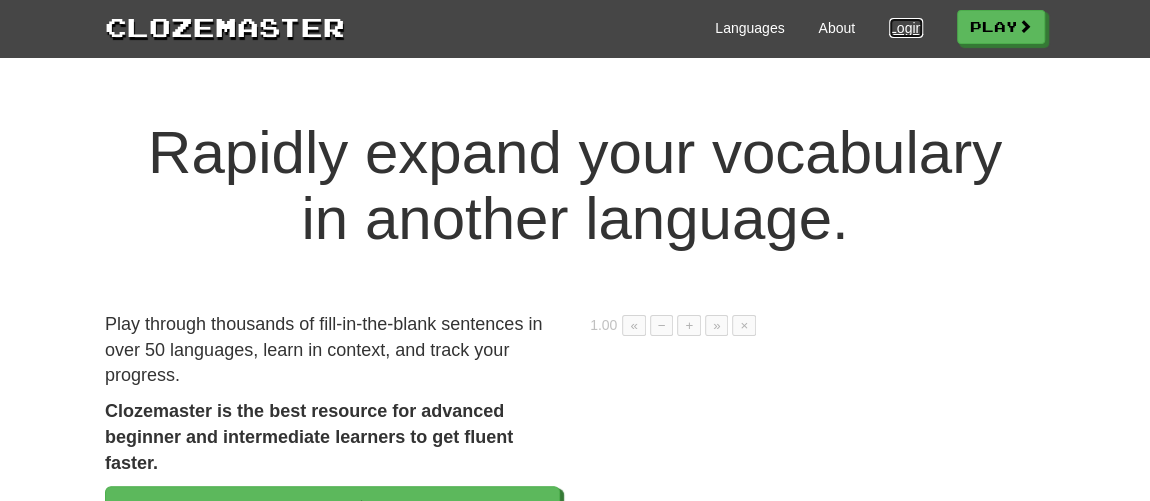 click on "Login" at bounding box center [906, 28] 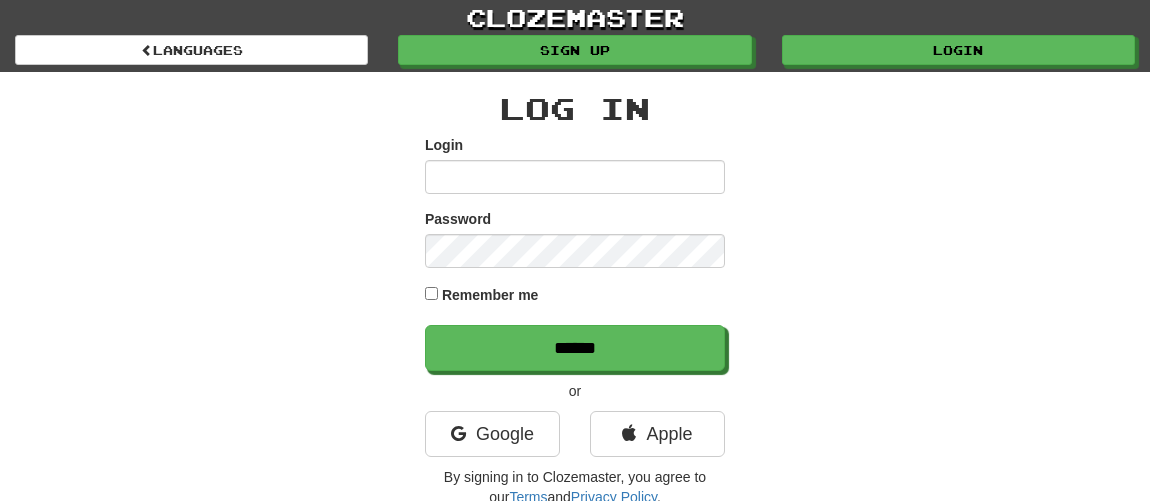 scroll, scrollTop: 0, scrollLeft: 0, axis: both 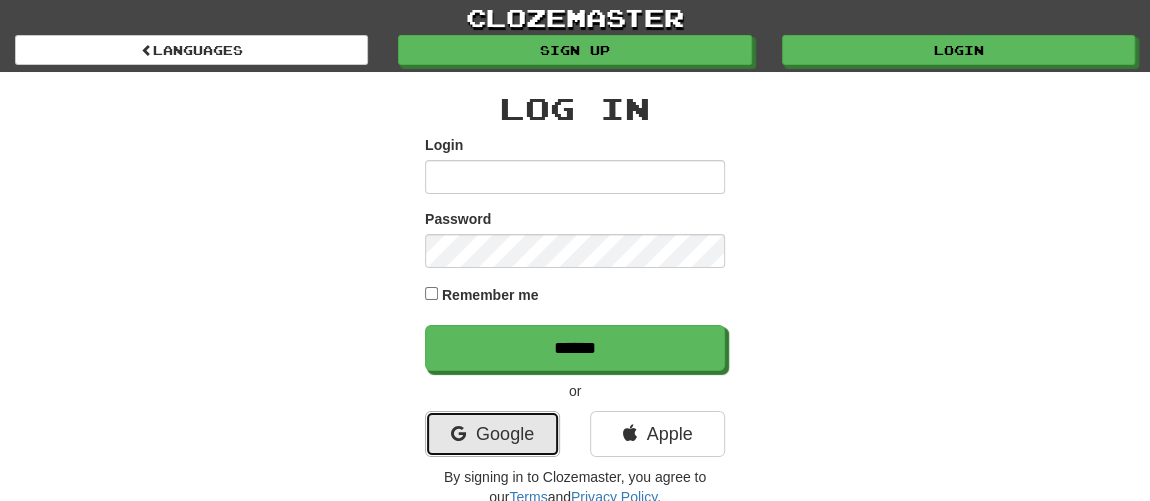 click on "Google" at bounding box center (492, 434) 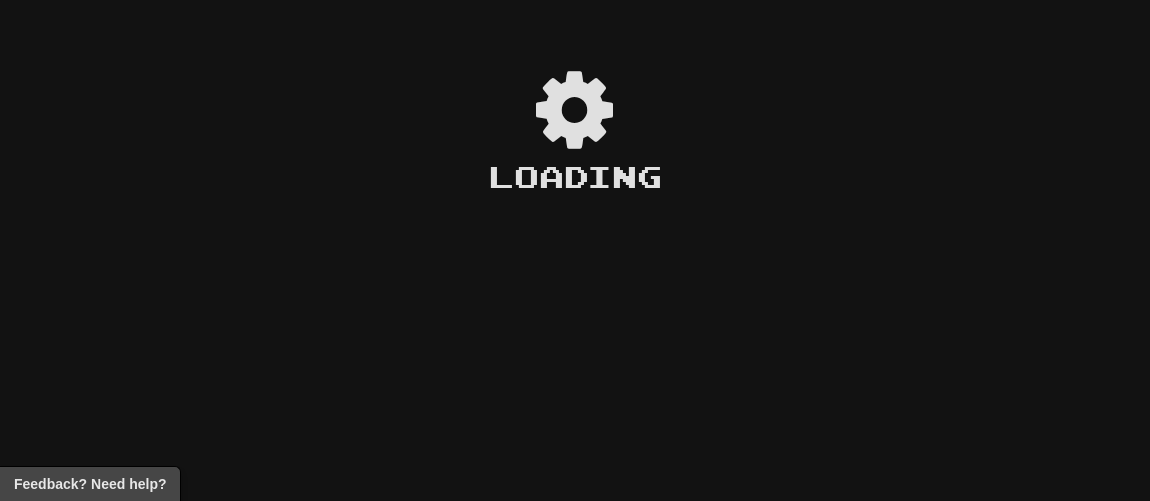 scroll, scrollTop: 0, scrollLeft: 0, axis: both 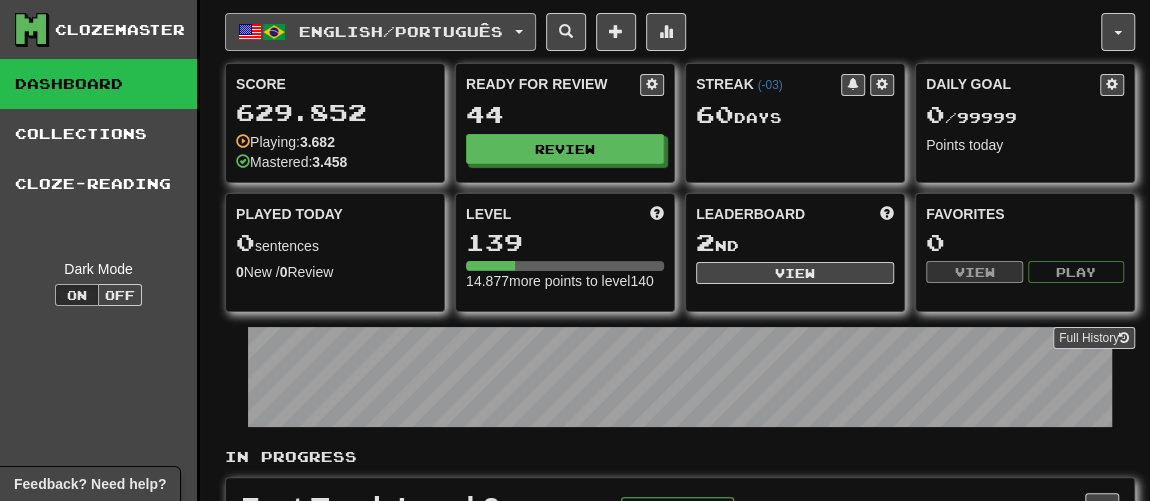 click on "English  /  Português" at bounding box center (401, 31) 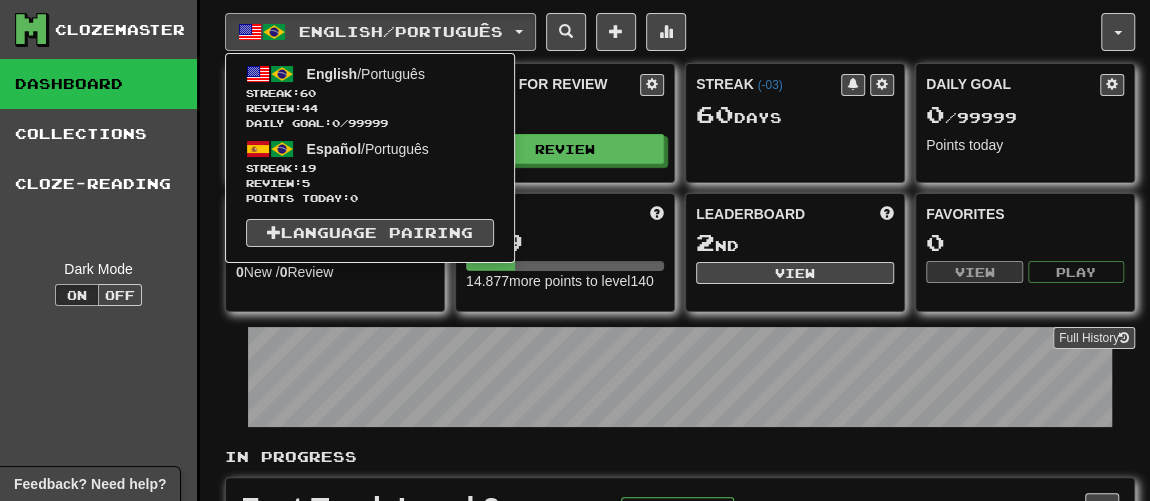 click on "Ready for Review 44   Review" at bounding box center (565, 123) 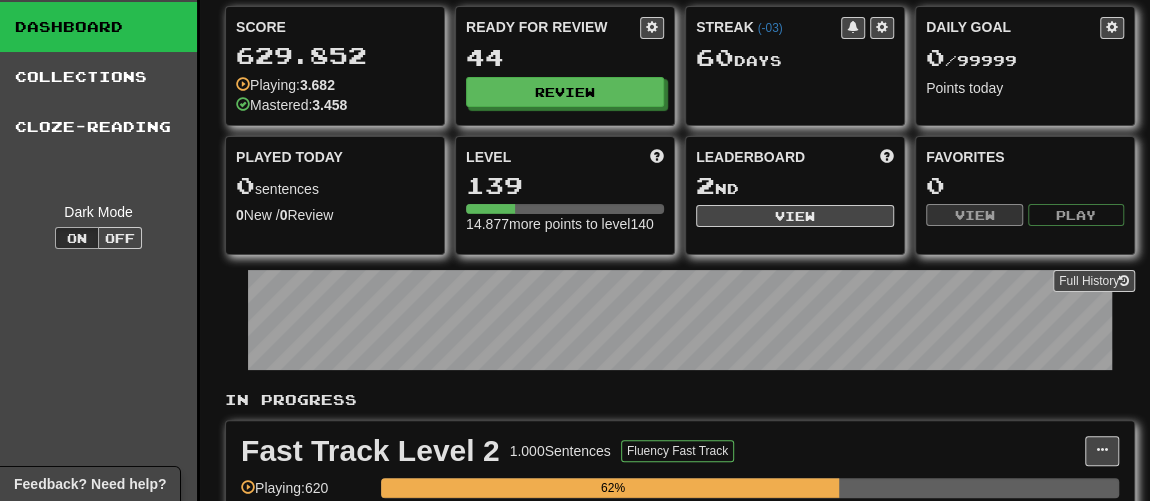 scroll, scrollTop: 0, scrollLeft: 0, axis: both 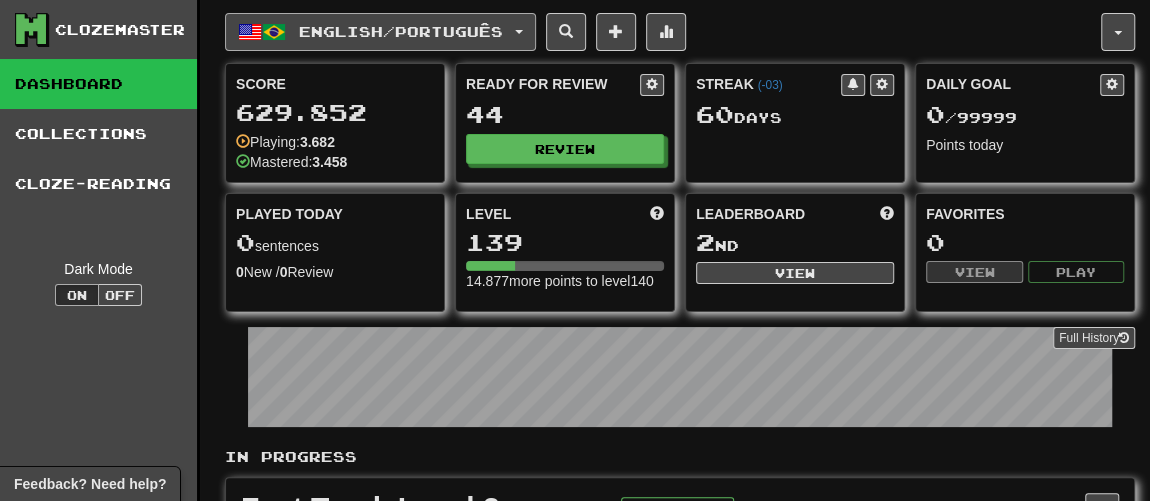click on "English  /  Português" at bounding box center (380, 32) 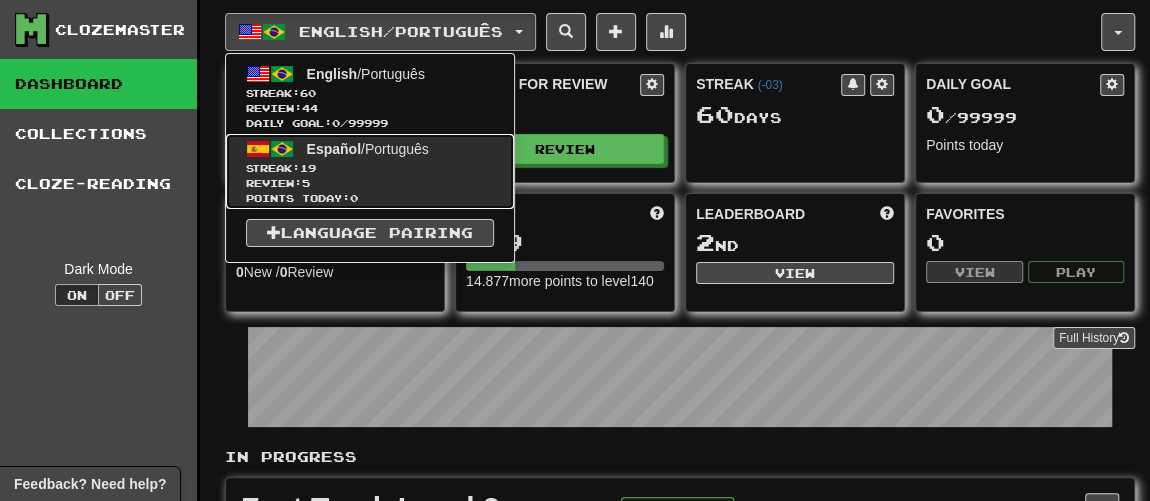 click on "Español  /  Português Streak:  19   Review:  5 Points today:  0" at bounding box center [370, 171] 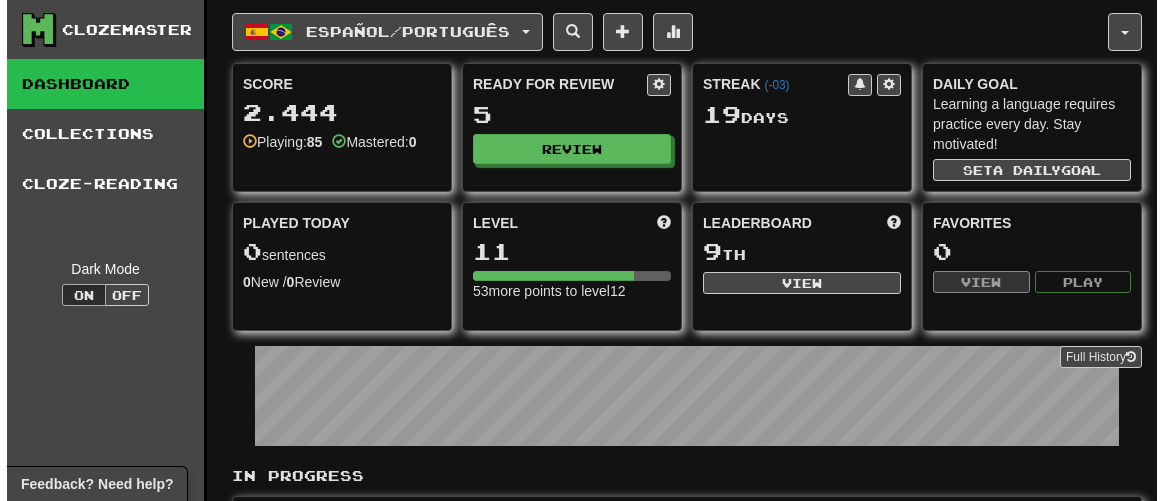 scroll, scrollTop: 0, scrollLeft: 0, axis: both 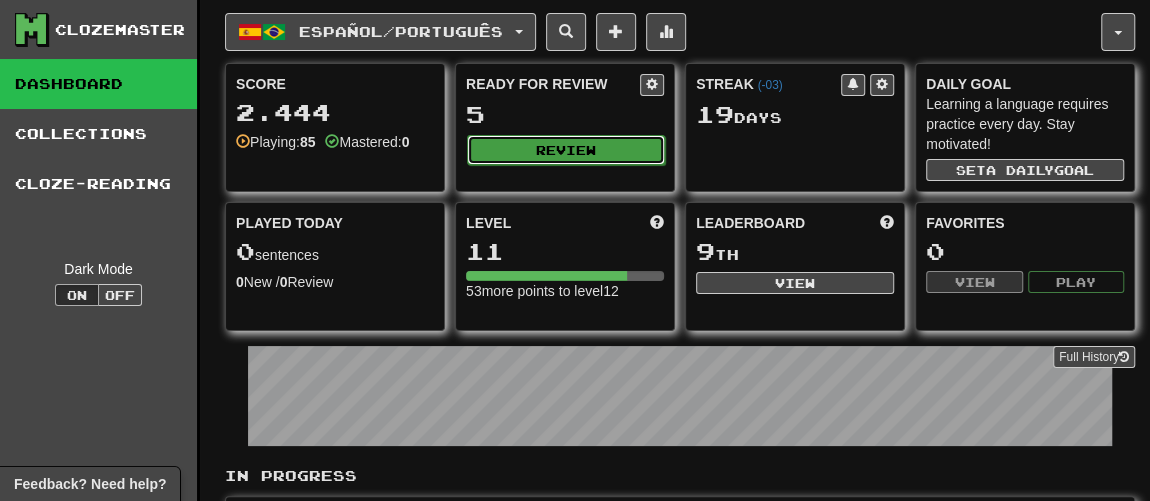 click on "Review" at bounding box center (566, 150) 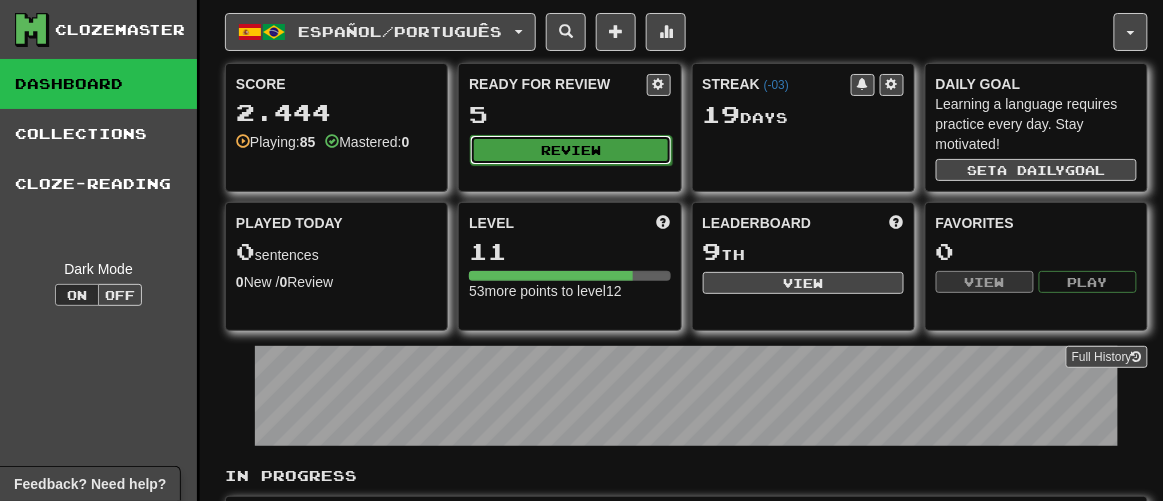select on "**" 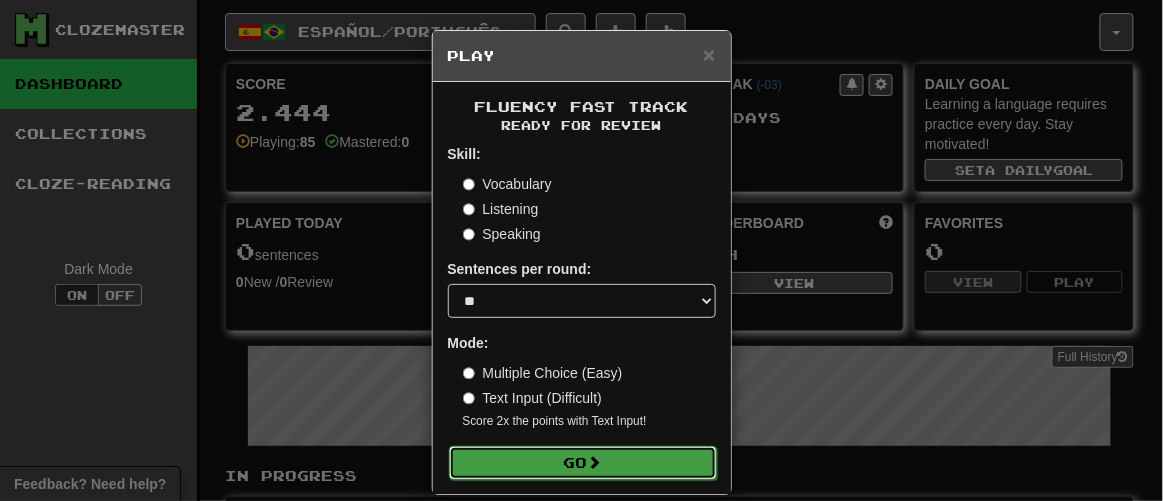 click on "Go" at bounding box center (583, 463) 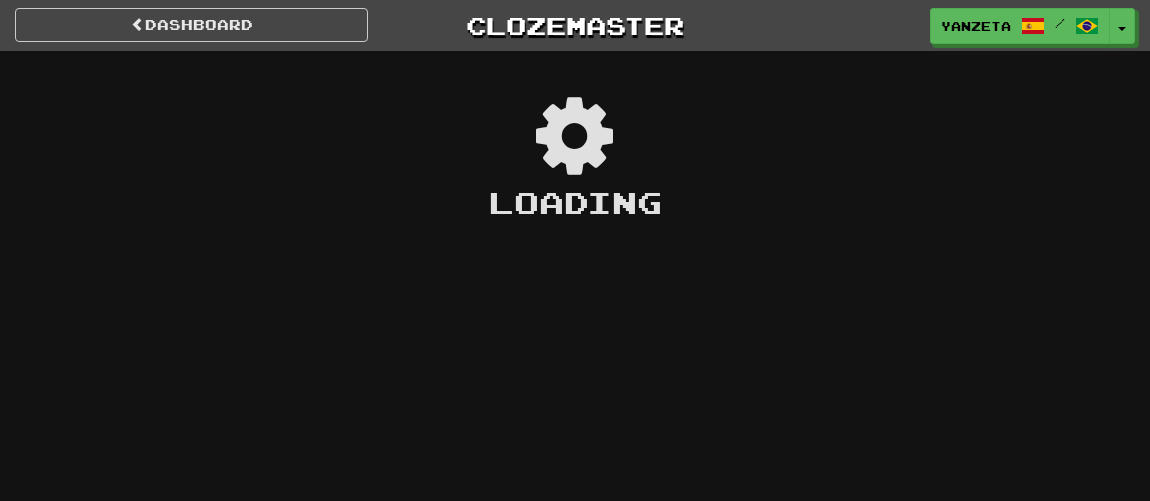 scroll, scrollTop: 0, scrollLeft: 0, axis: both 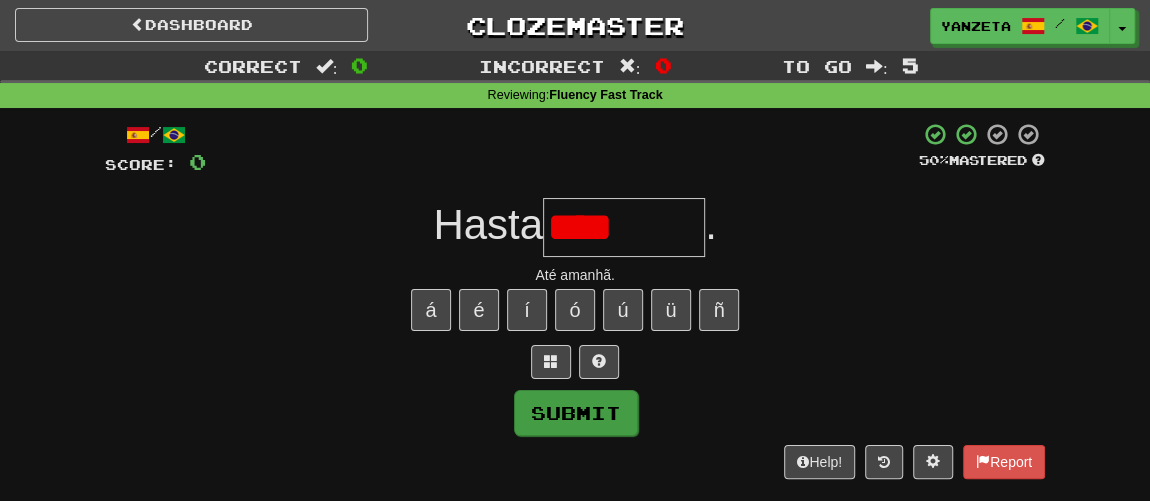 type on "*****" 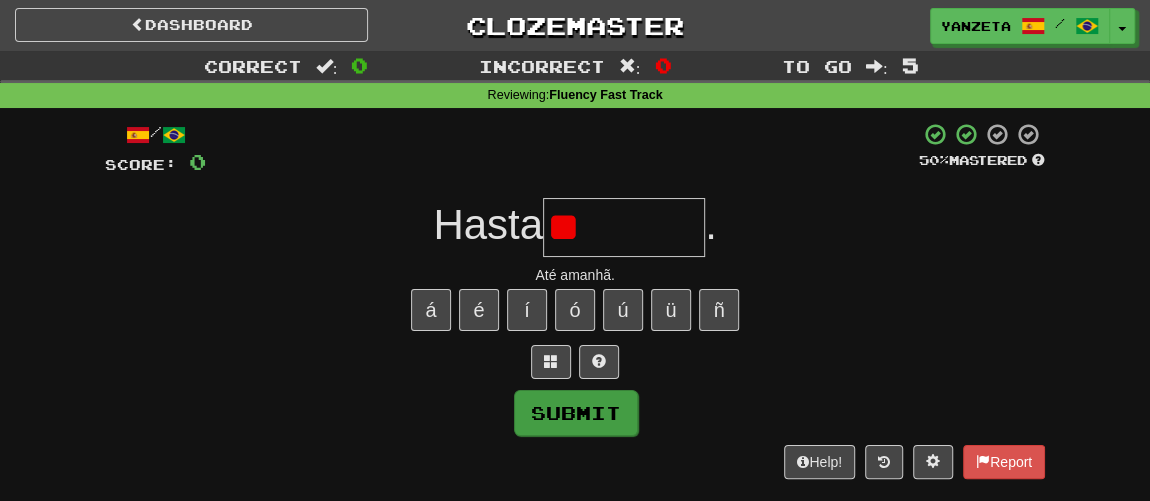 type on "*" 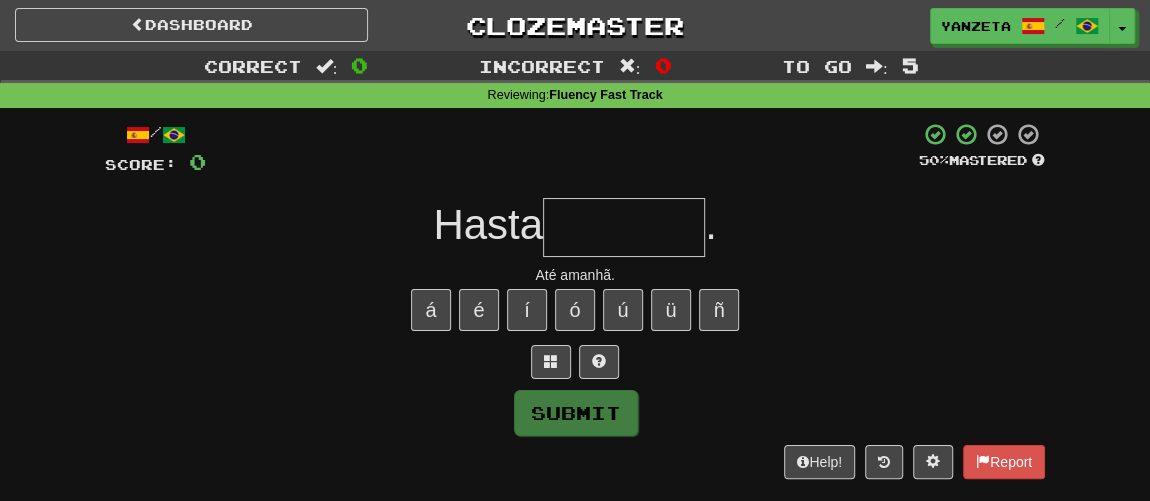 type on "*" 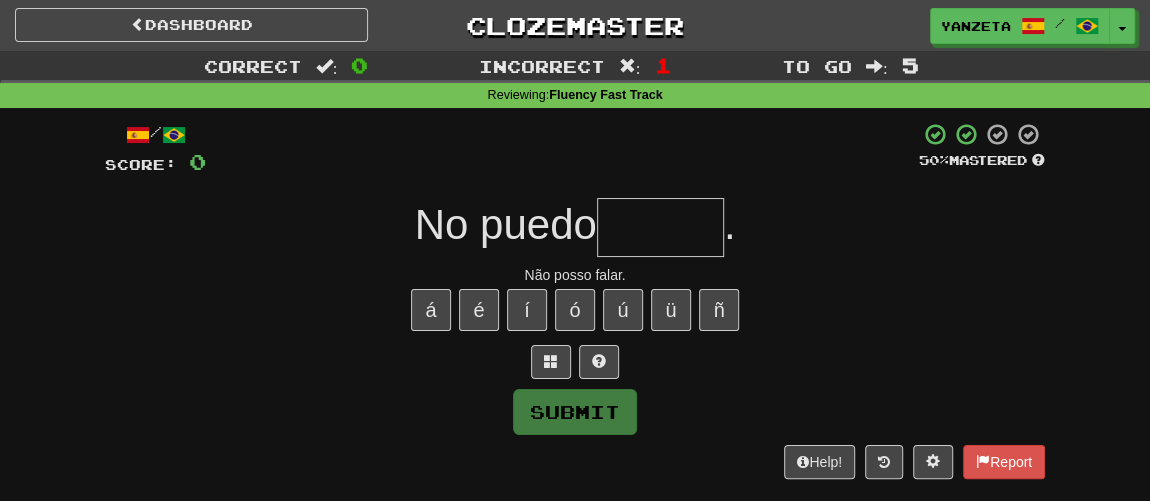 type on "*" 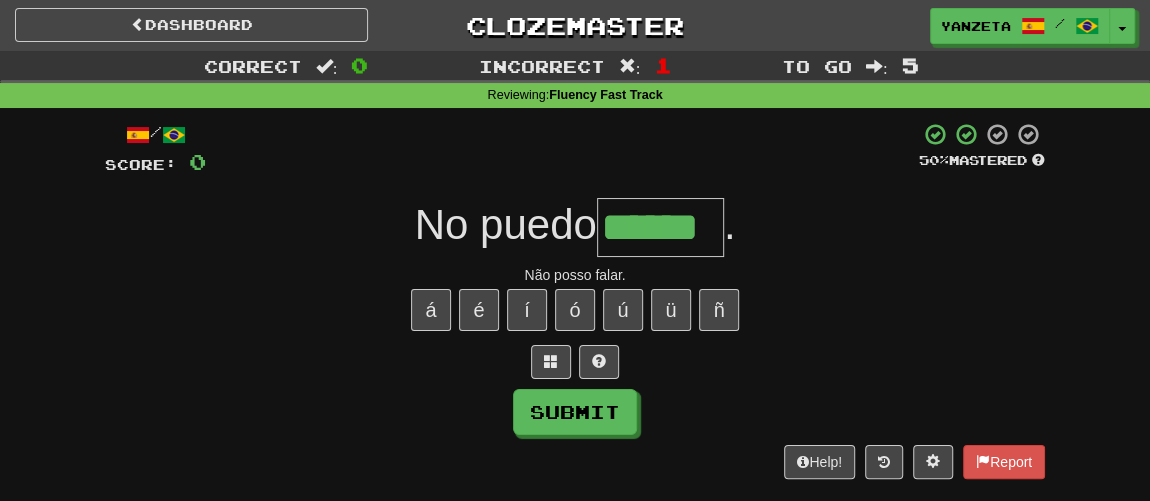 type on "******" 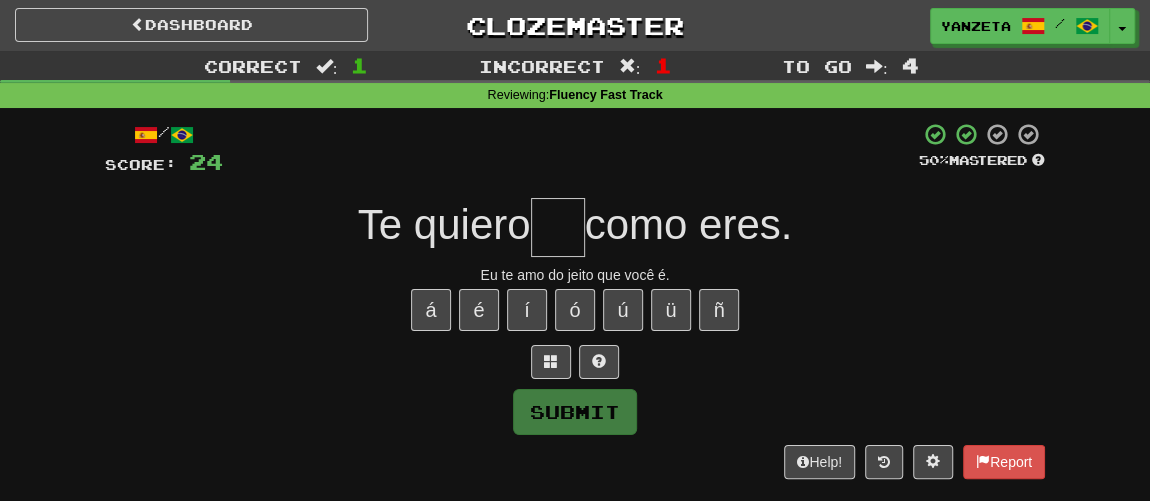 type on "*" 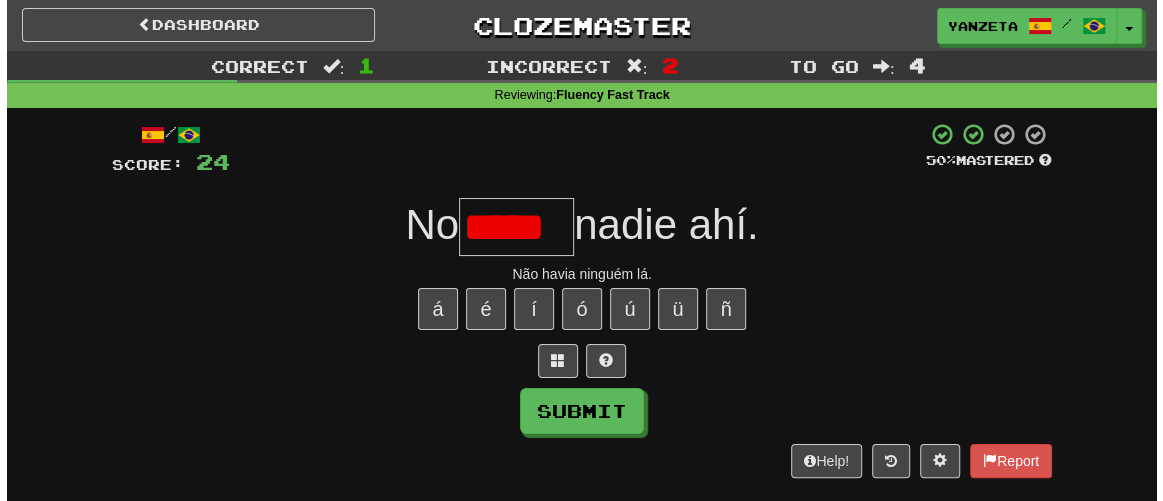 scroll, scrollTop: 0, scrollLeft: 0, axis: both 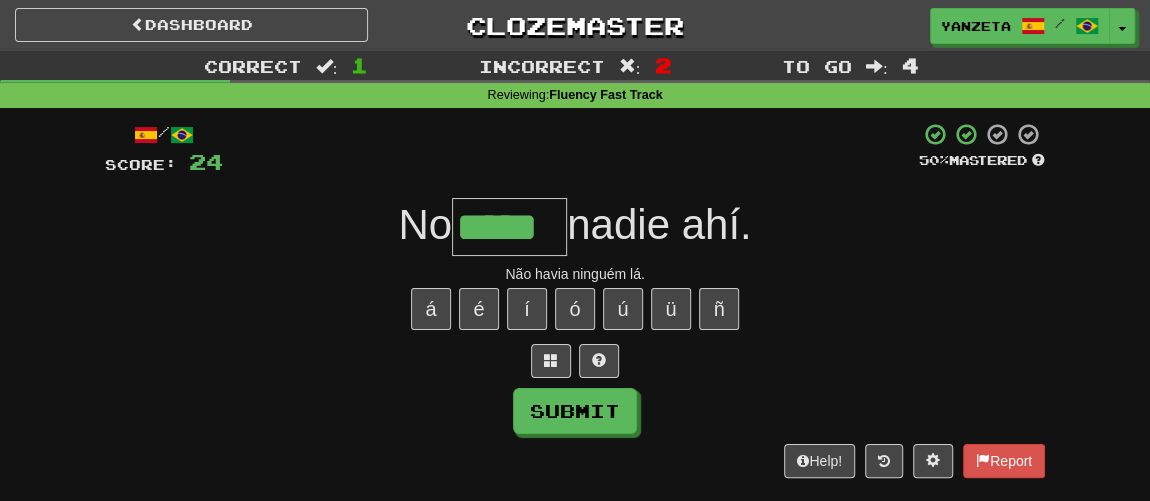 type on "*****" 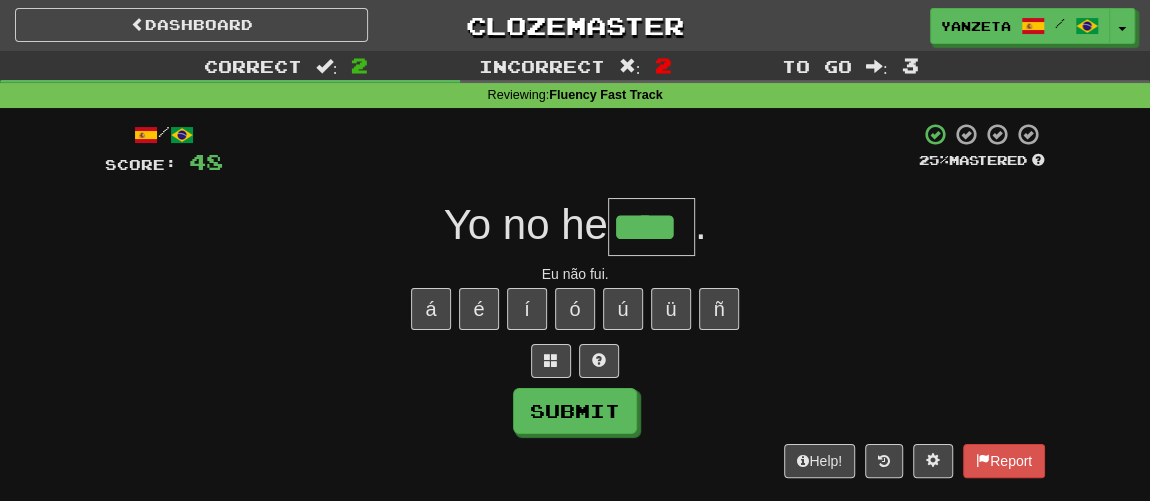 type on "****" 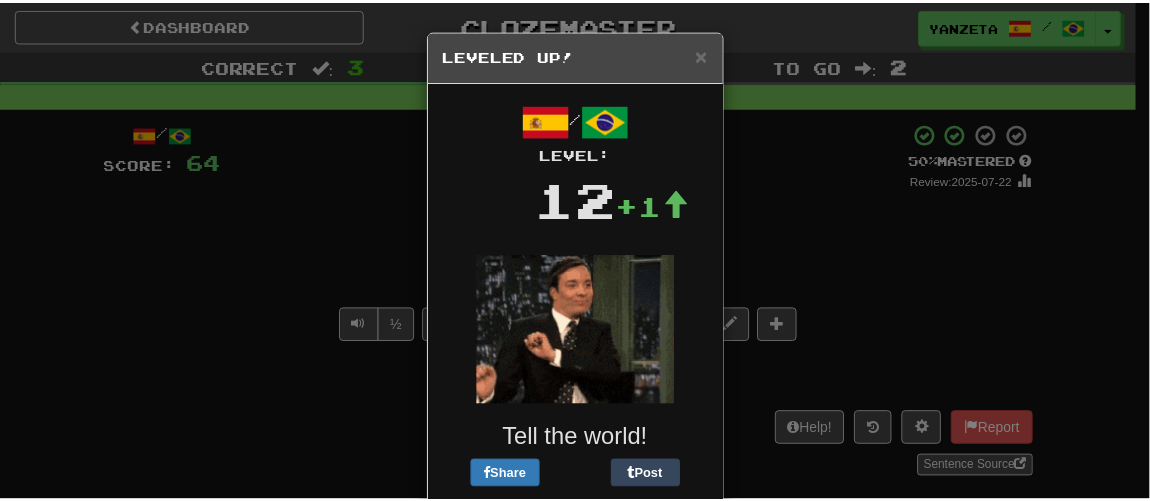 scroll, scrollTop: 102, scrollLeft: 0, axis: vertical 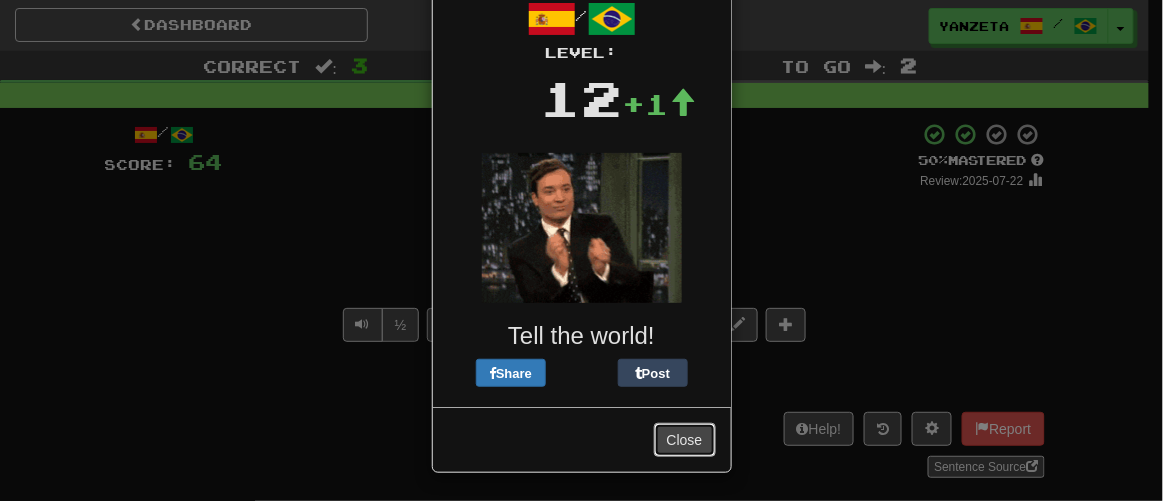 click on "Close" at bounding box center [685, 440] 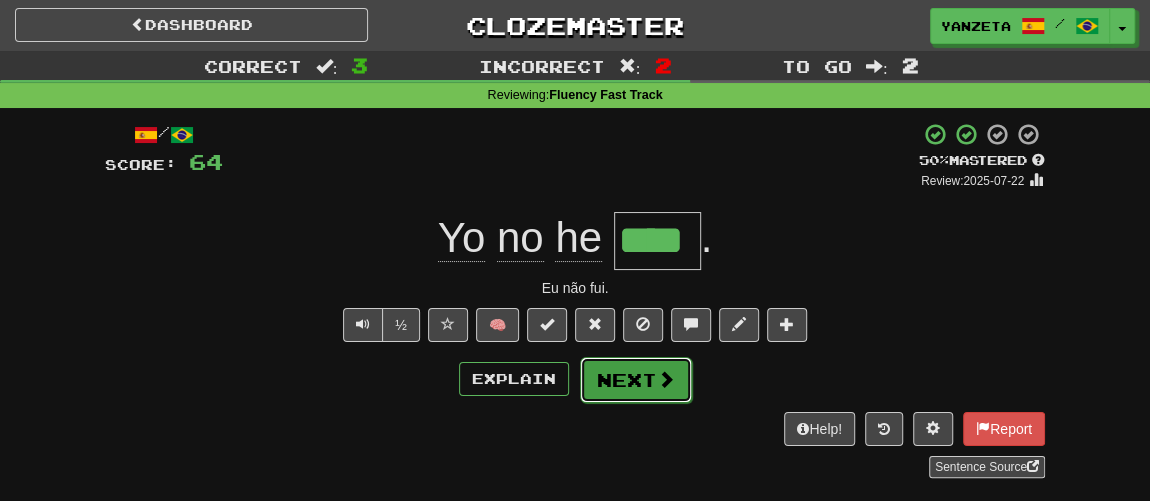 click on "Next" at bounding box center [636, 380] 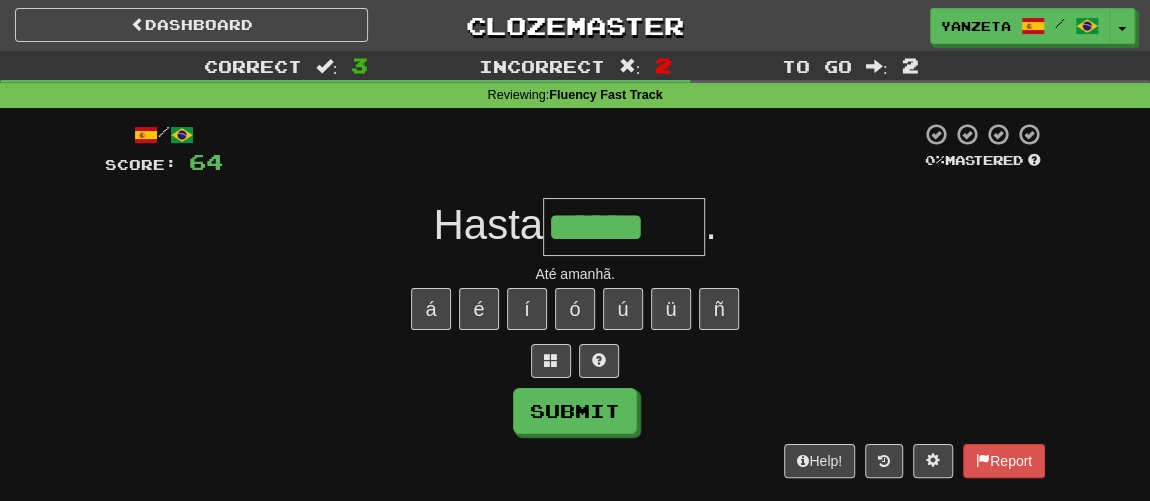 scroll, scrollTop: 0, scrollLeft: 19, axis: horizontal 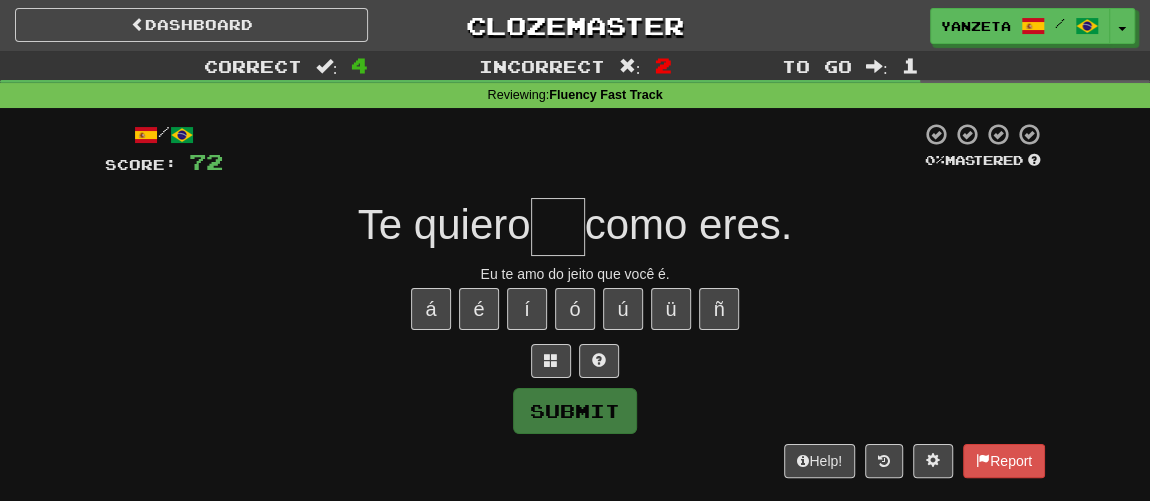 type on "***" 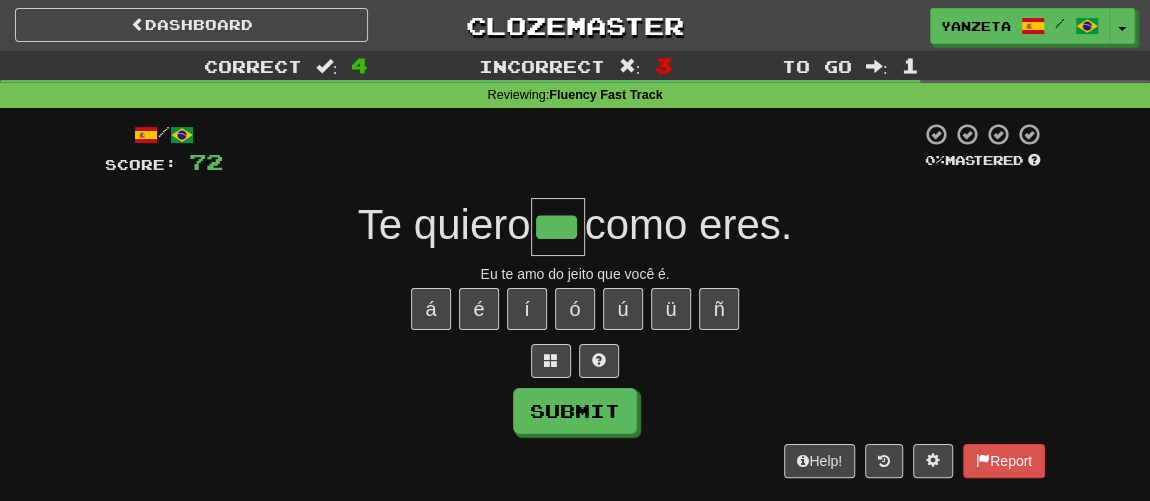 scroll, scrollTop: 0, scrollLeft: 27, axis: horizontal 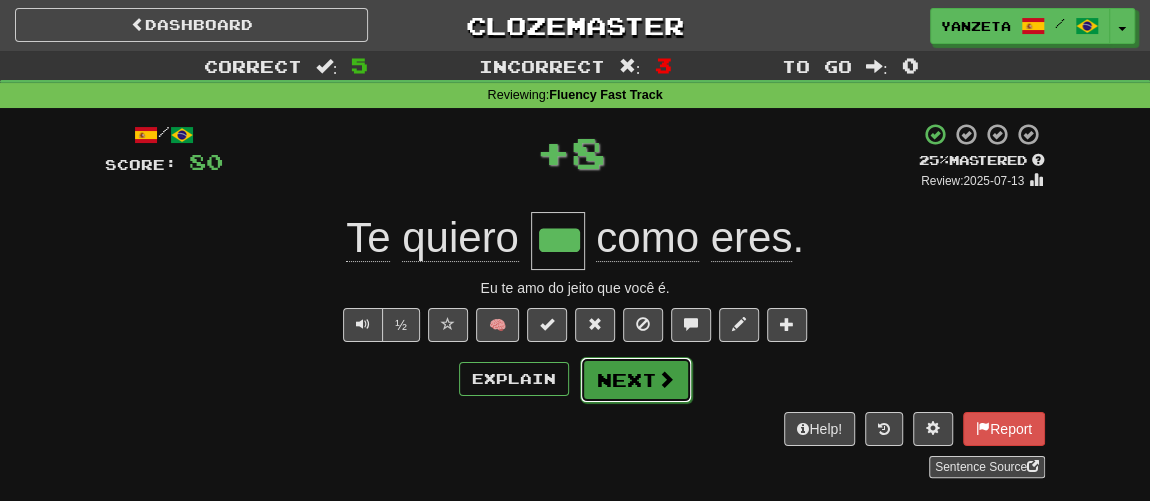 click on "Next" at bounding box center [636, 380] 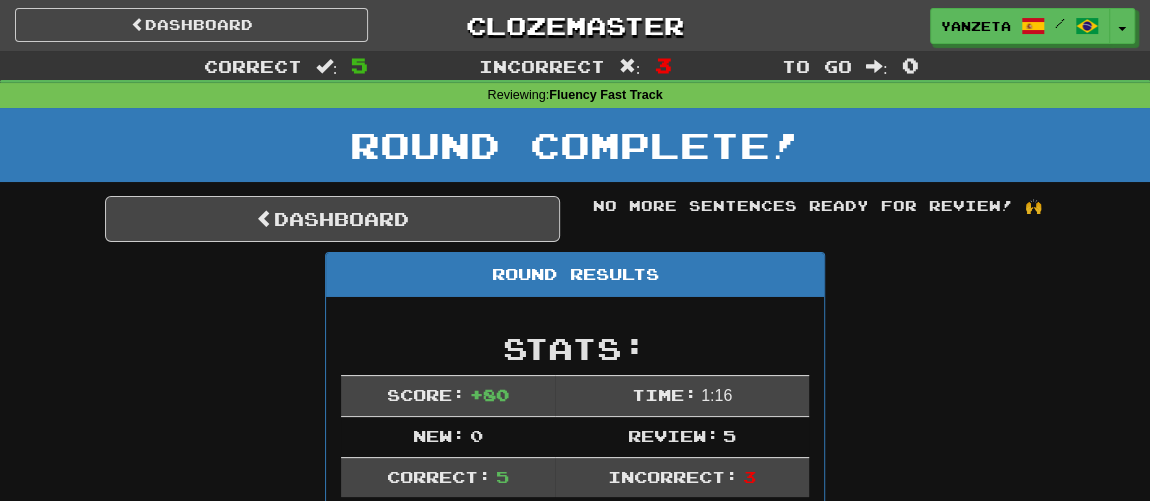 click on "Round Complete!" at bounding box center [575, 152] 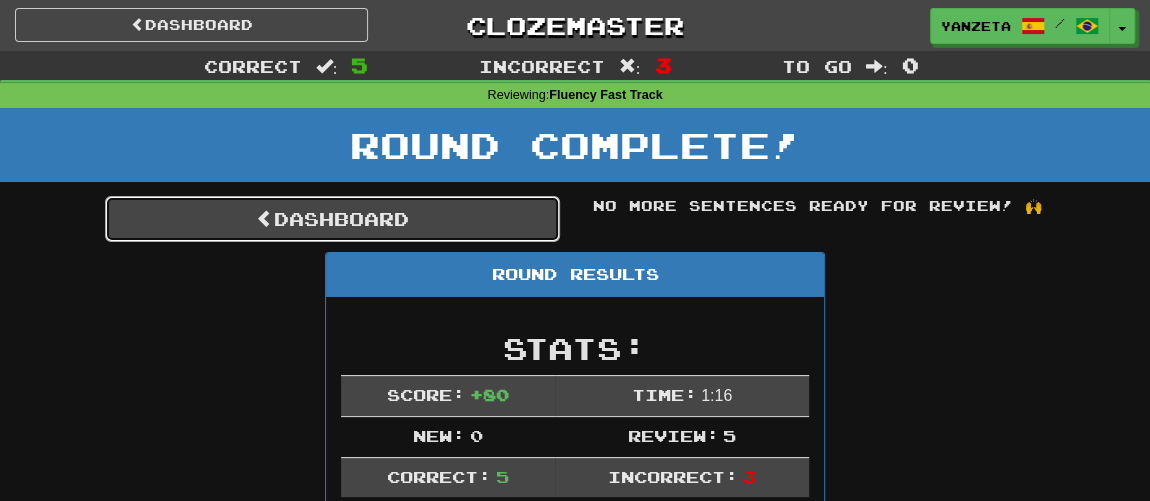 click on "Dashboard" at bounding box center [332, 219] 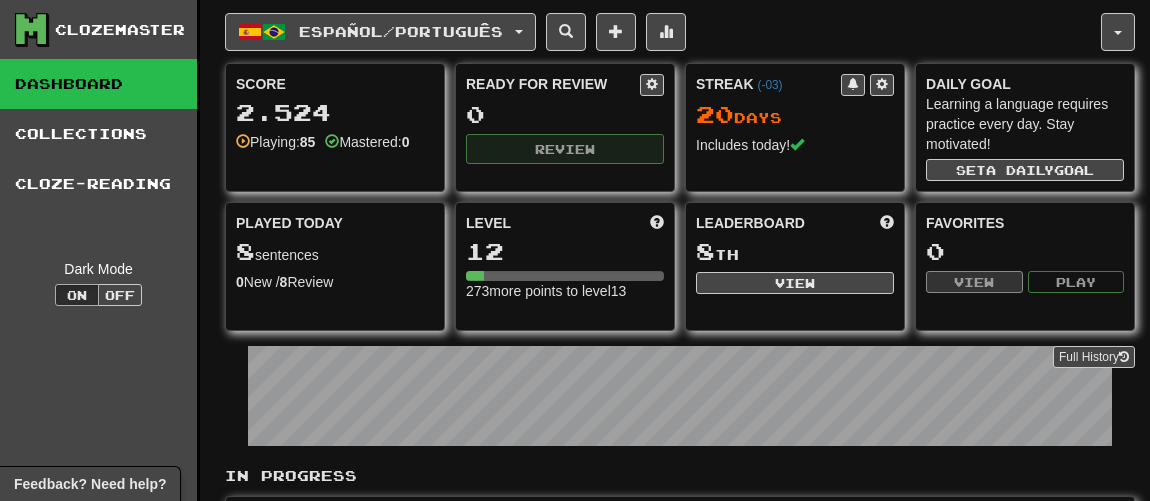 scroll, scrollTop: 0, scrollLeft: 0, axis: both 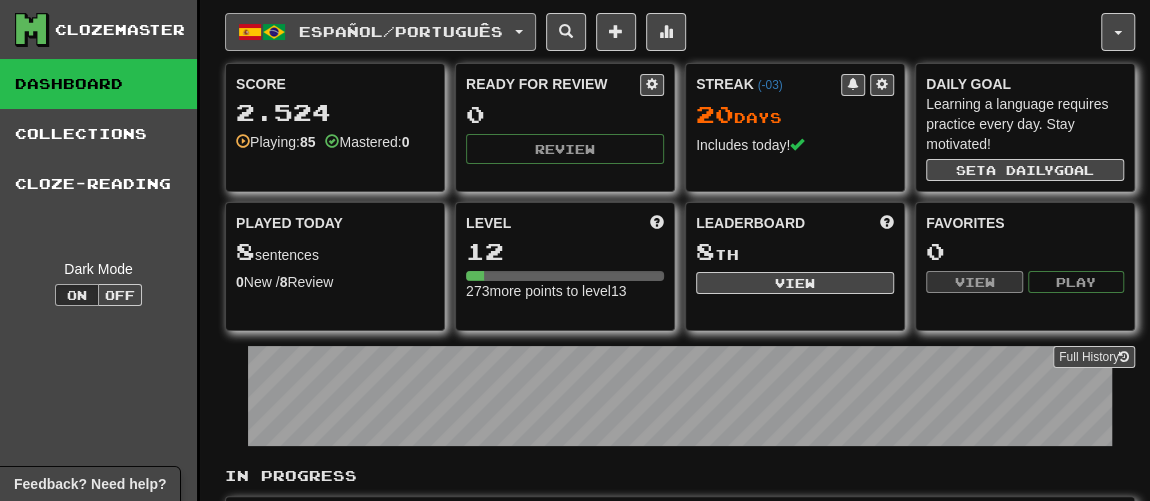 click on "Español  /  Português" at bounding box center (401, 31) 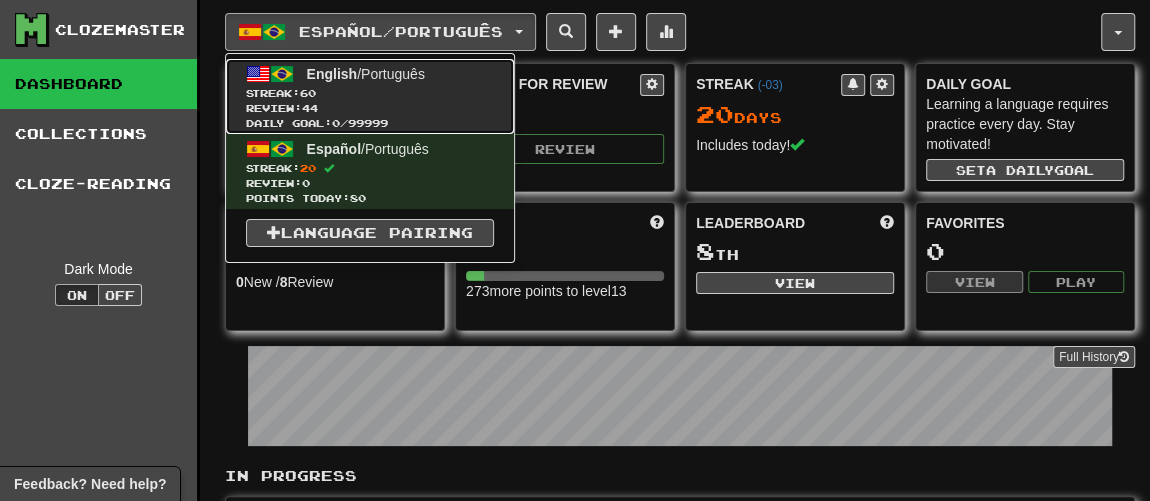 click on "Review:  44" at bounding box center [370, 108] 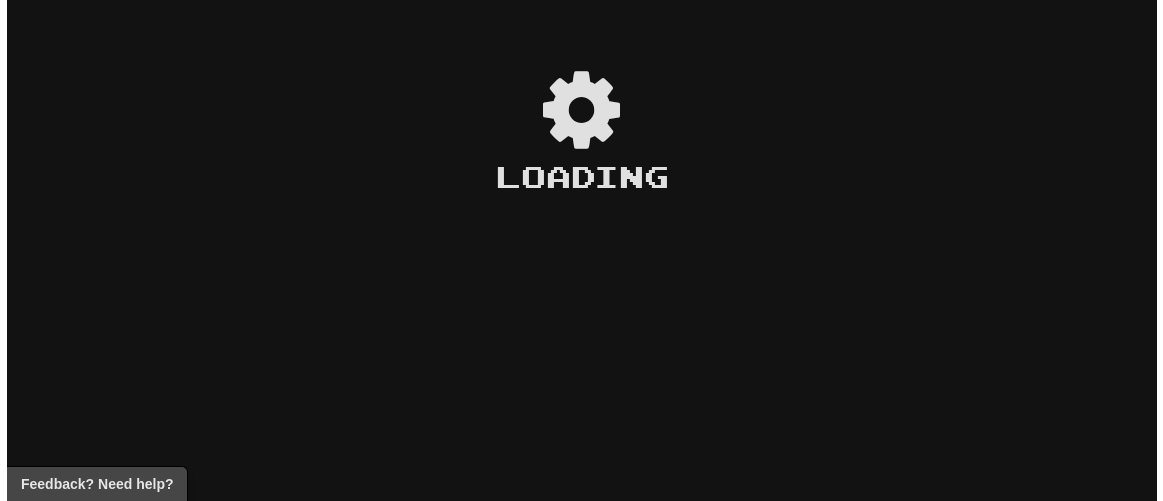scroll, scrollTop: 0, scrollLeft: 0, axis: both 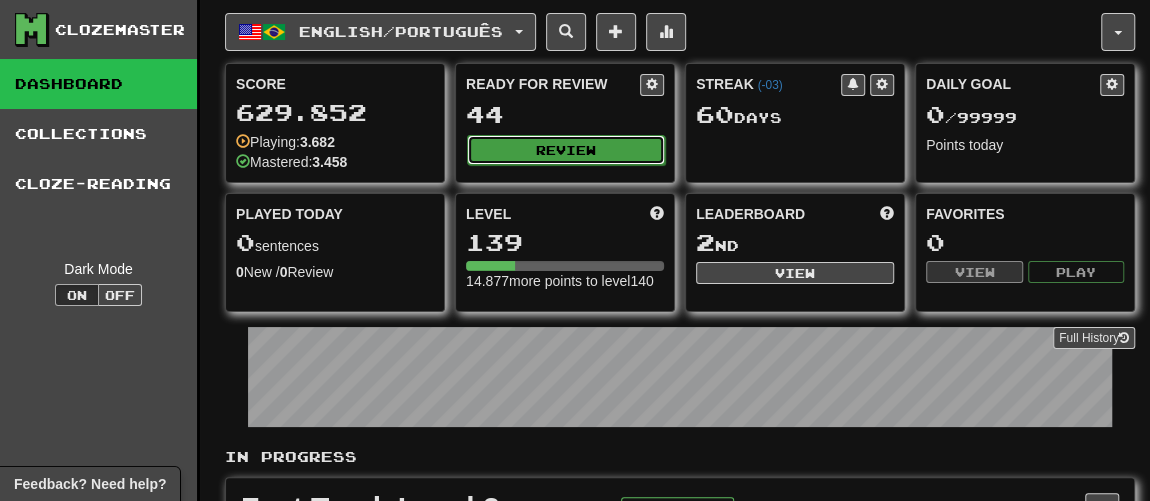 click on "Review" at bounding box center (566, 150) 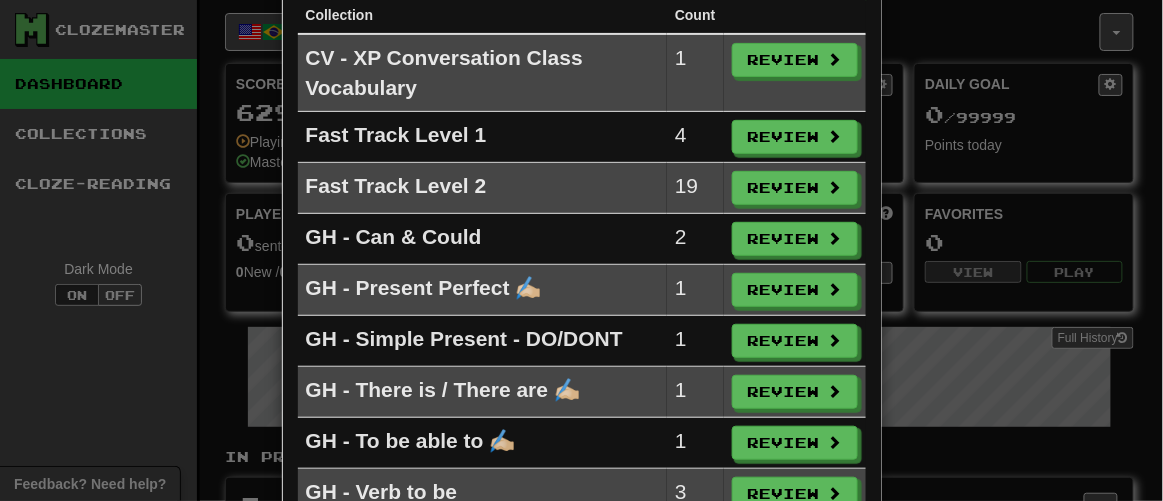 scroll, scrollTop: 41, scrollLeft: 0, axis: vertical 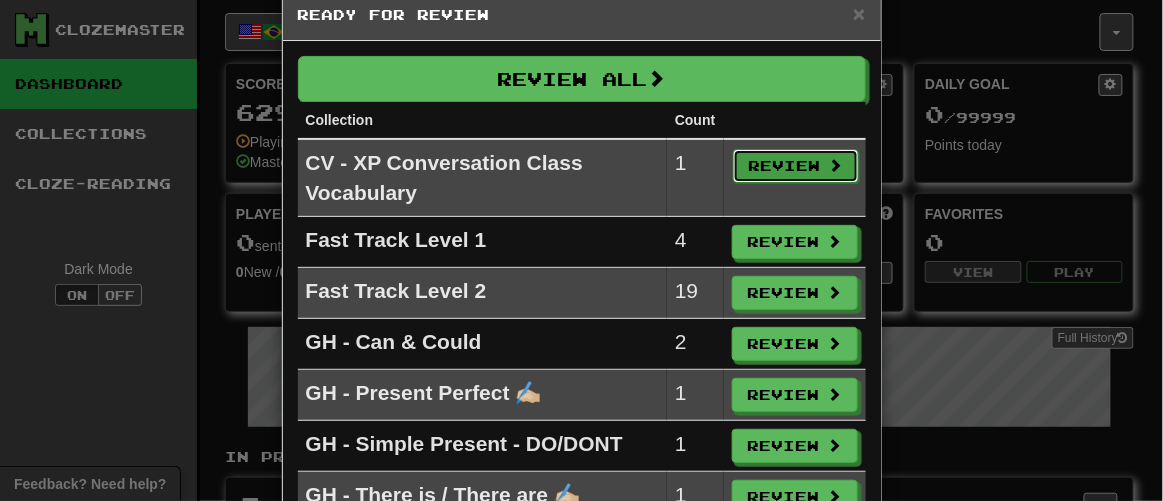 click on "Review" at bounding box center [796, 166] 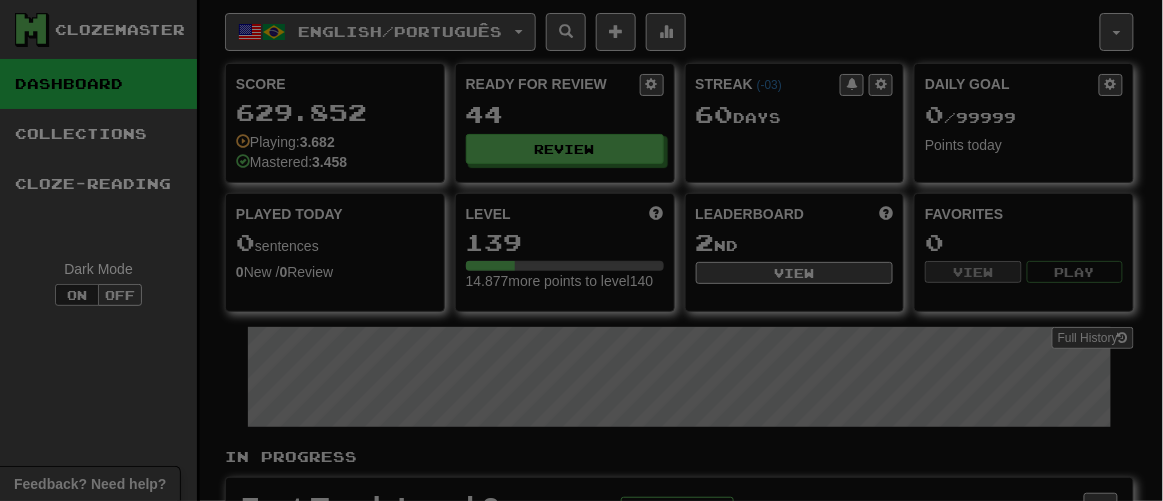 select on "**" 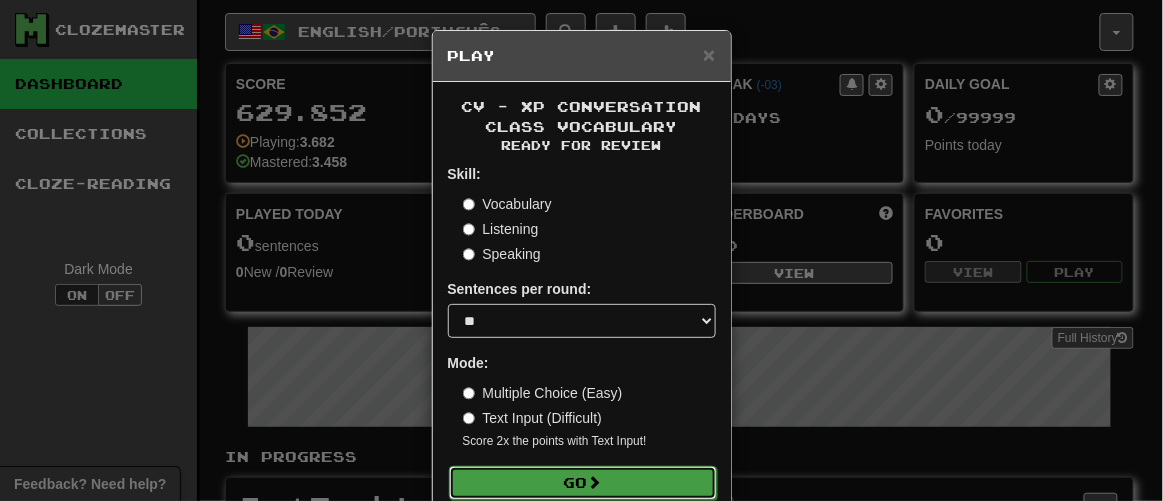 click on "Go" at bounding box center [583, 483] 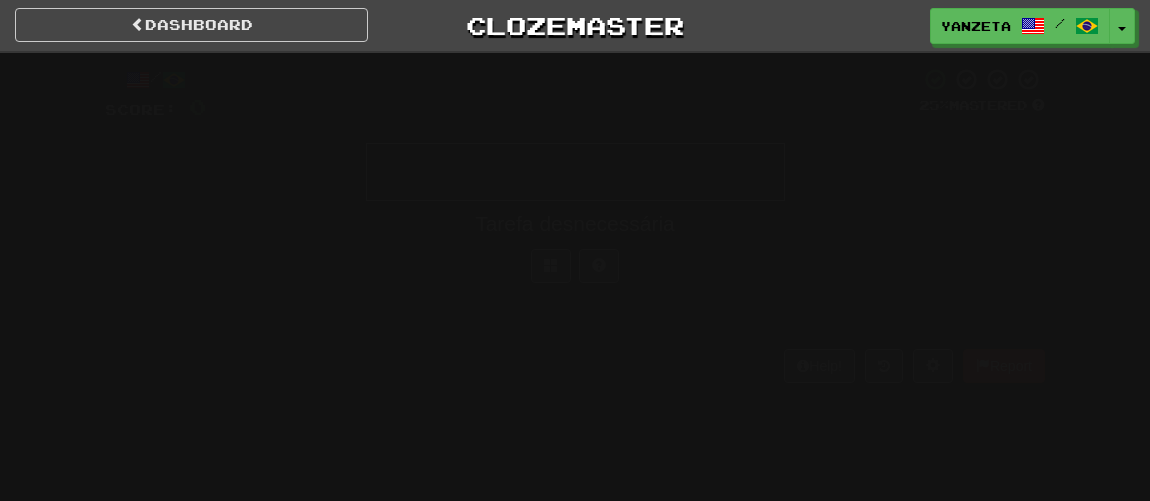 scroll, scrollTop: 0, scrollLeft: 0, axis: both 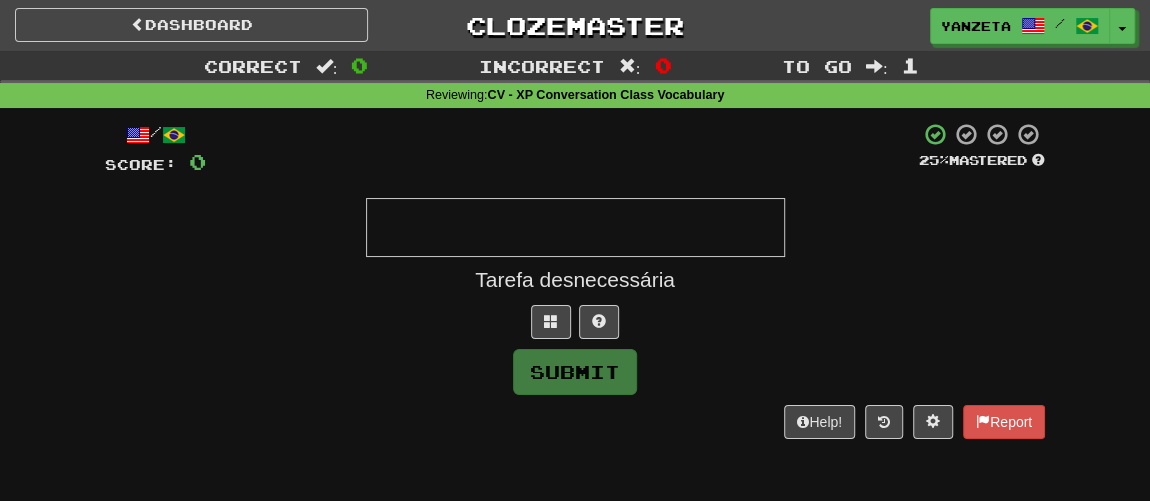 click at bounding box center [575, 227] 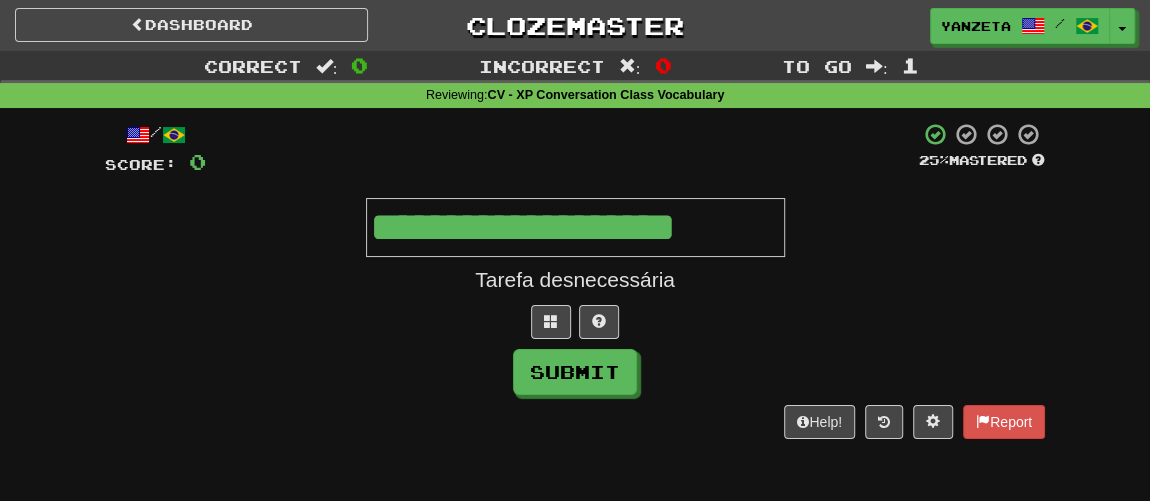 type on "**********" 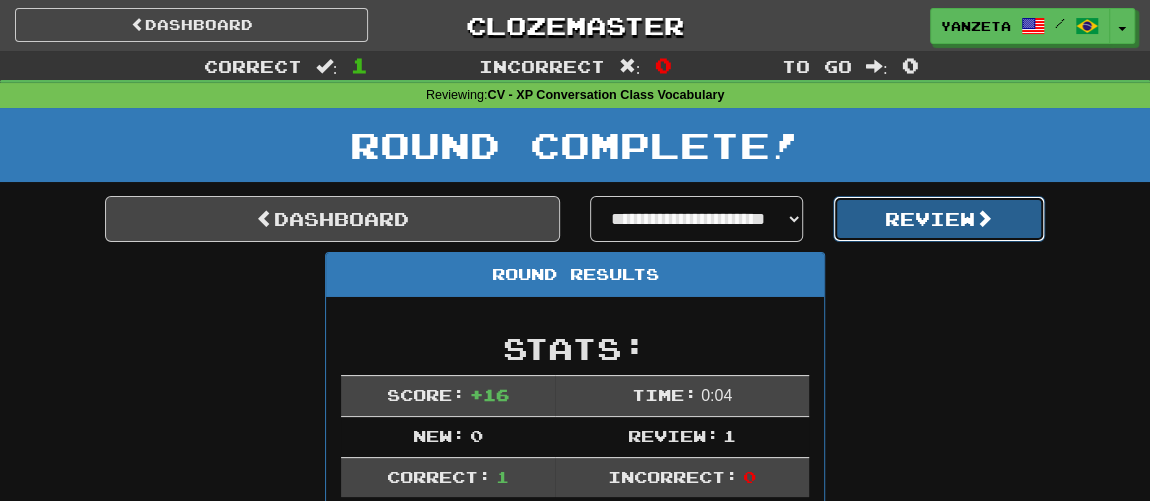 click on "Review" at bounding box center [939, 219] 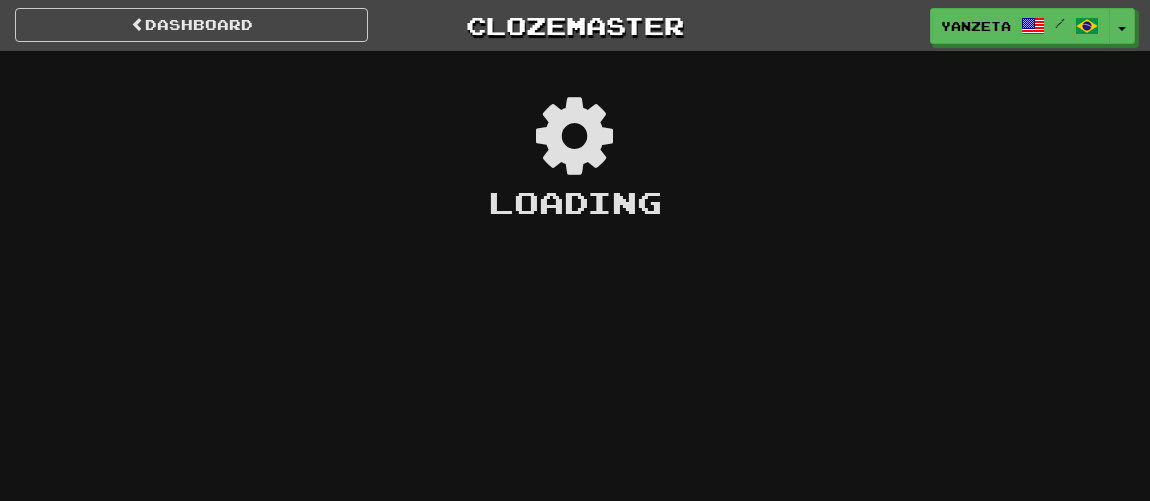 scroll, scrollTop: 0, scrollLeft: 0, axis: both 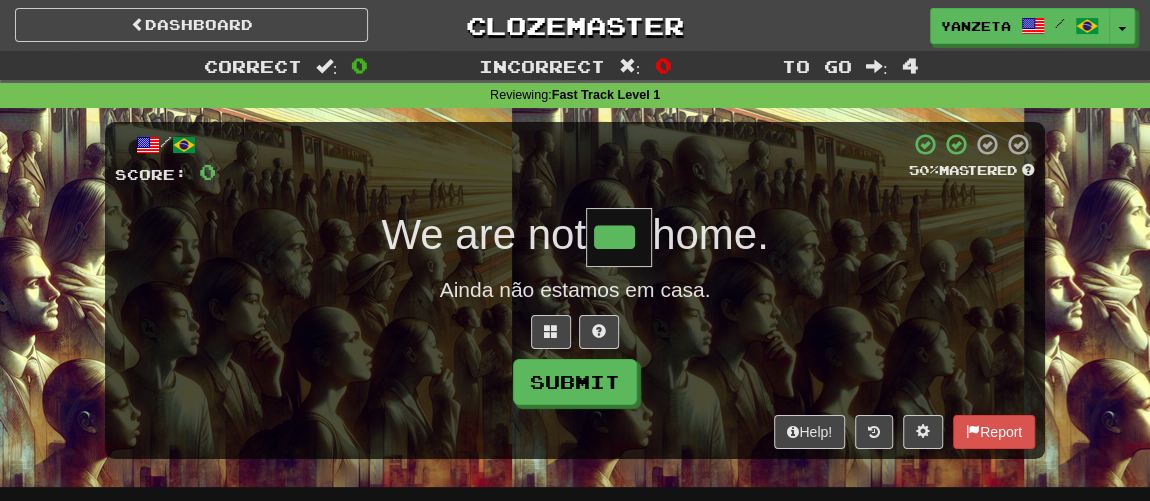 type on "***" 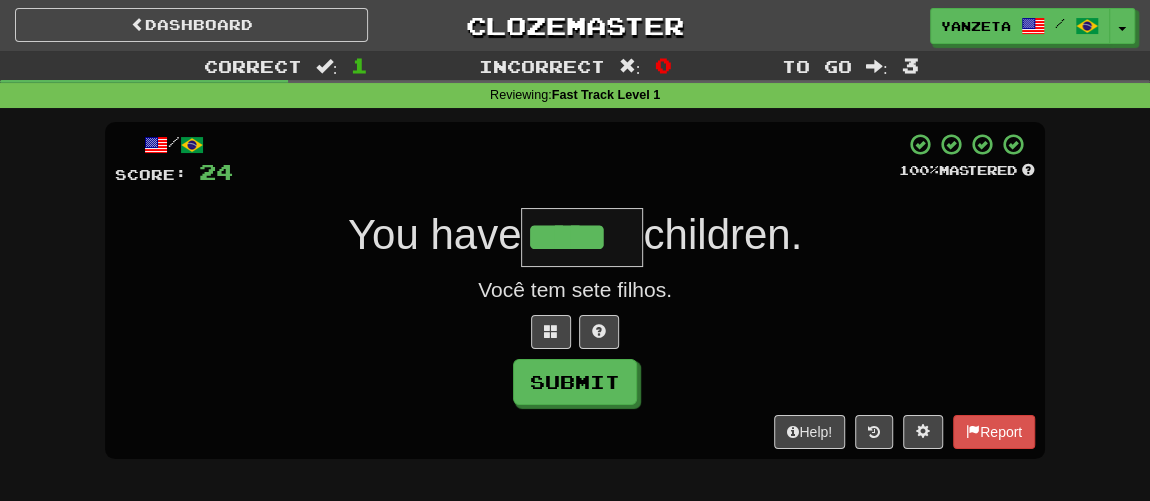 type on "*****" 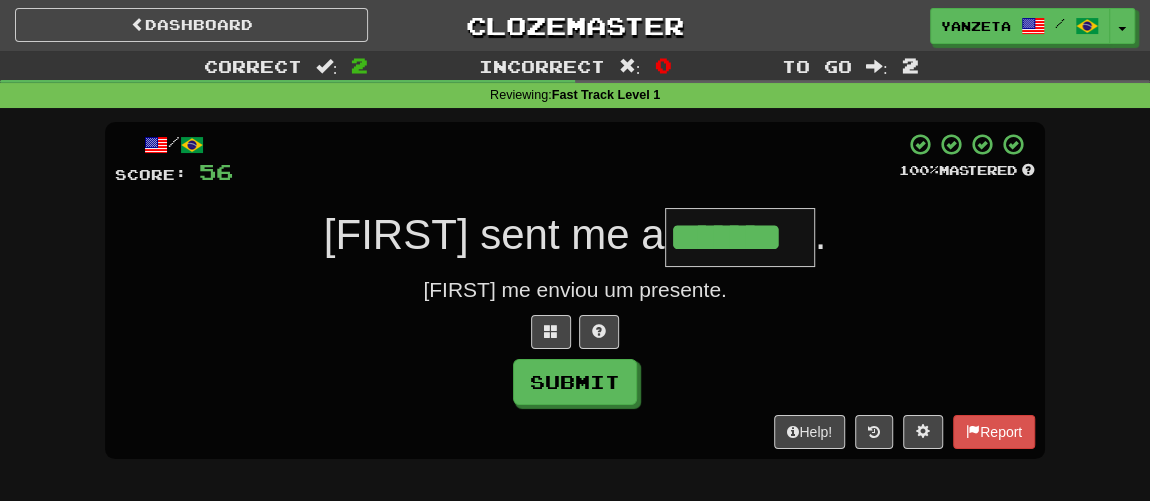 type on "*******" 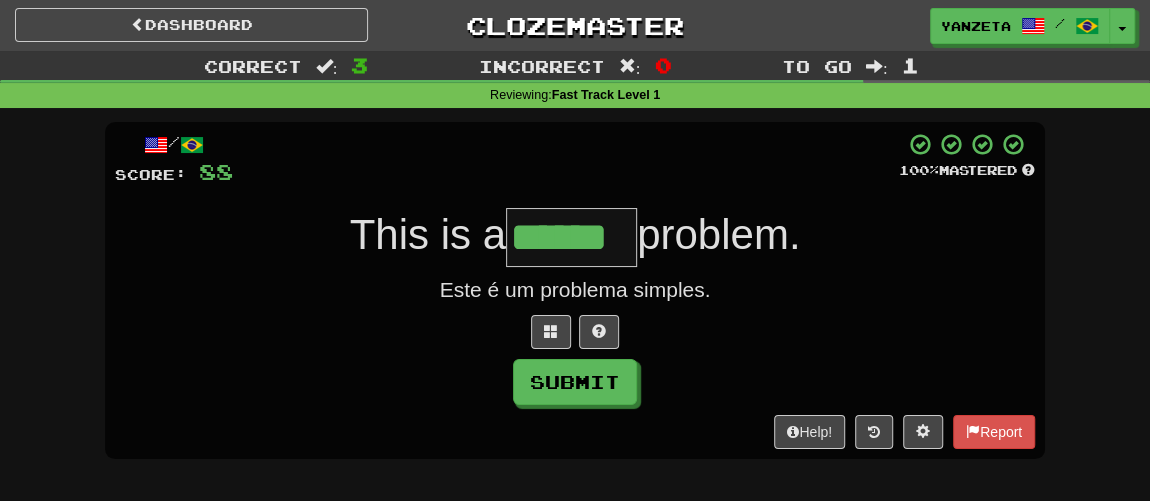 type on "******" 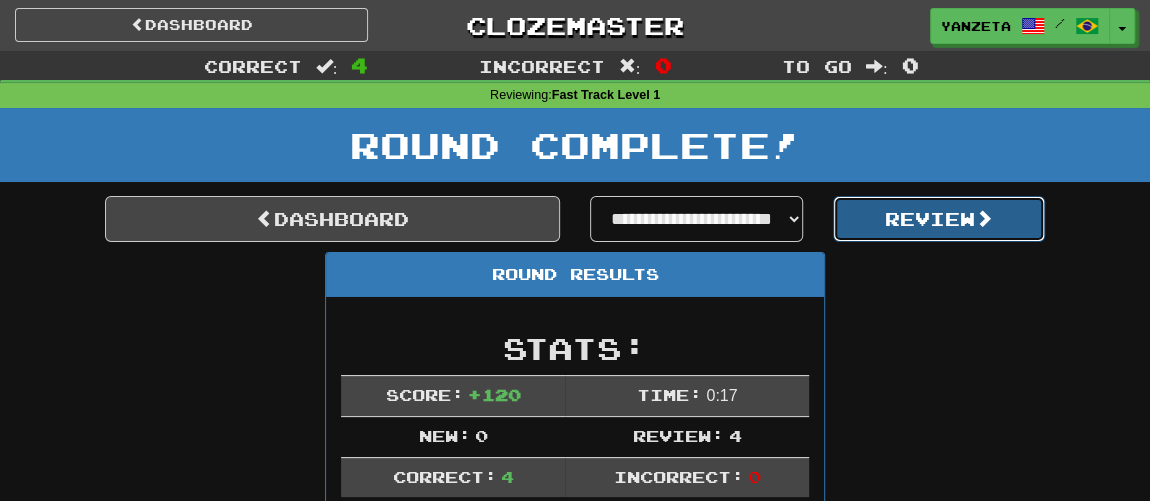 click on "Review" at bounding box center (939, 219) 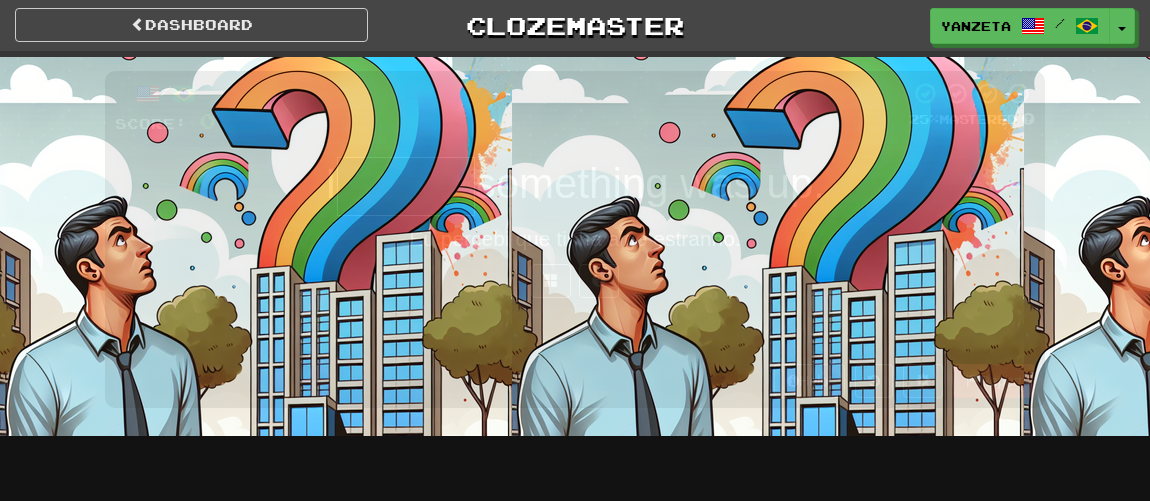 scroll, scrollTop: 0, scrollLeft: 0, axis: both 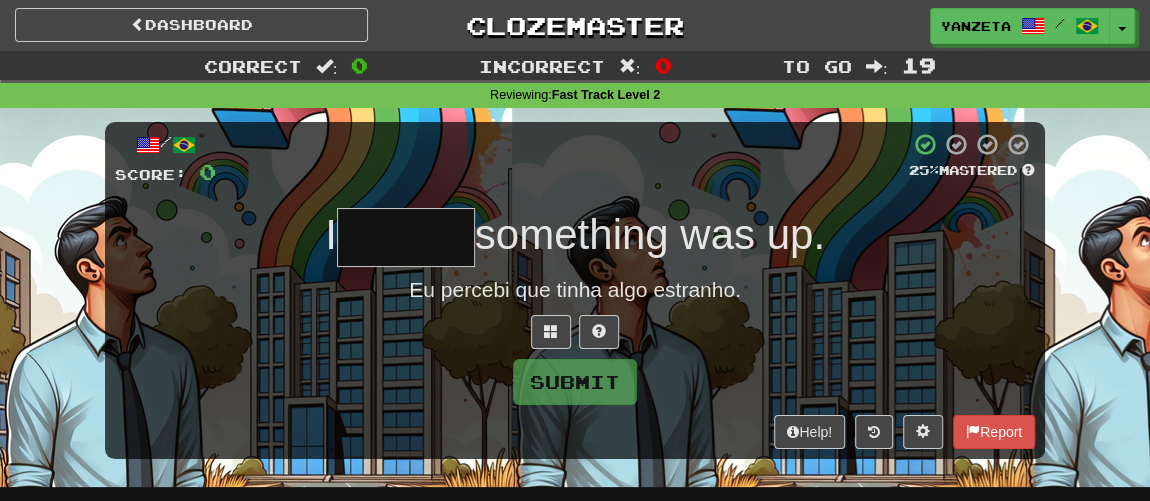 type on "*" 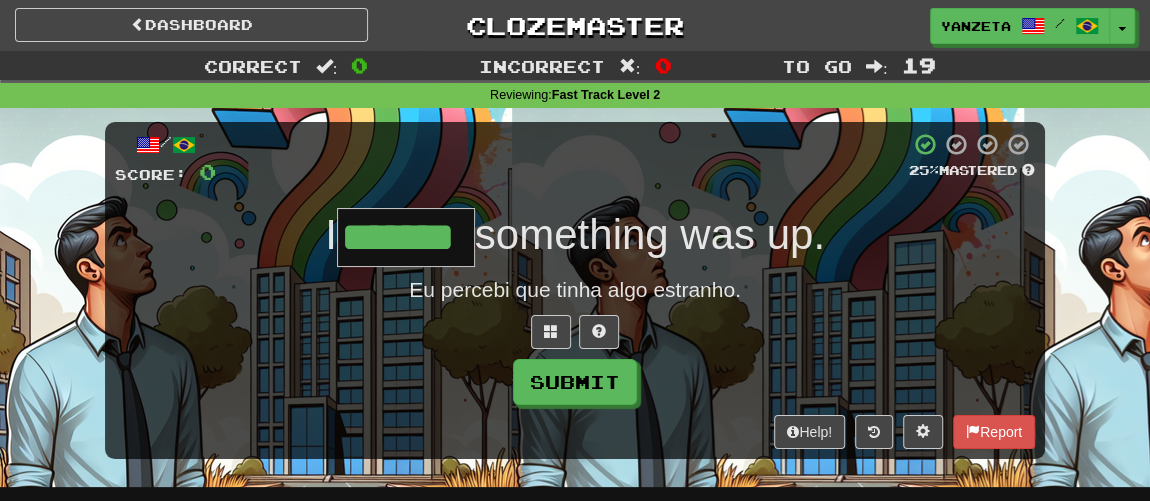 type on "*******" 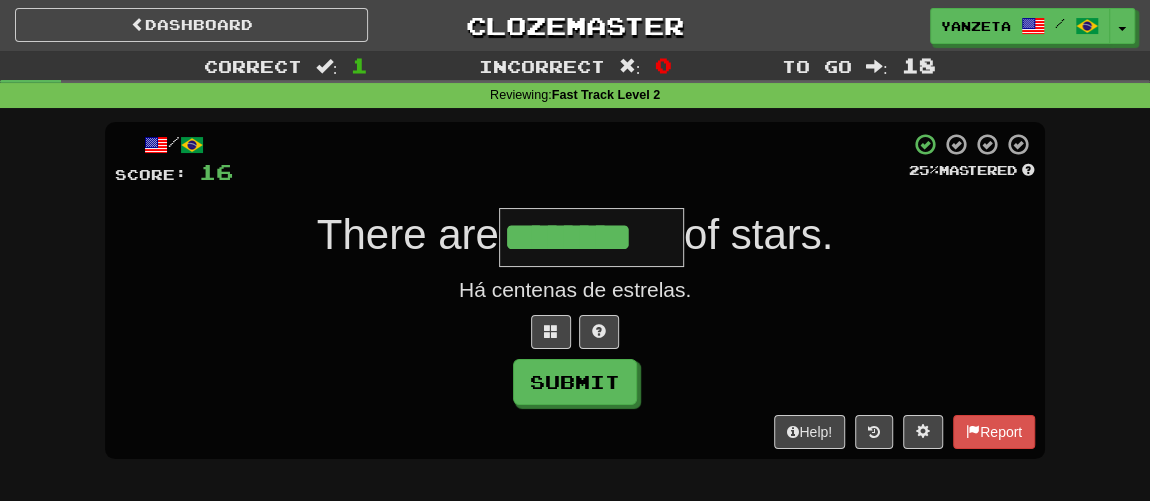 type on "********" 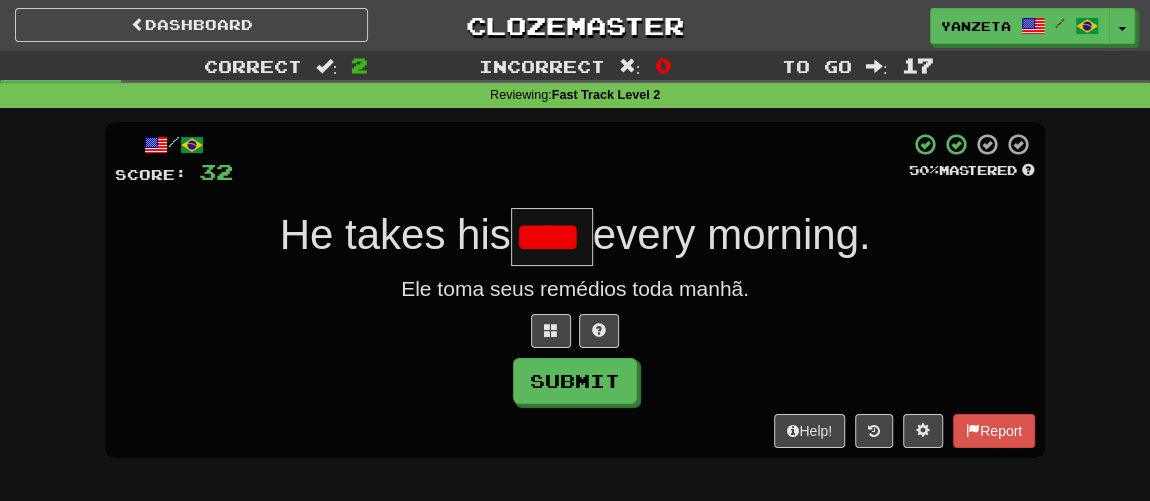 scroll, scrollTop: 0, scrollLeft: 0, axis: both 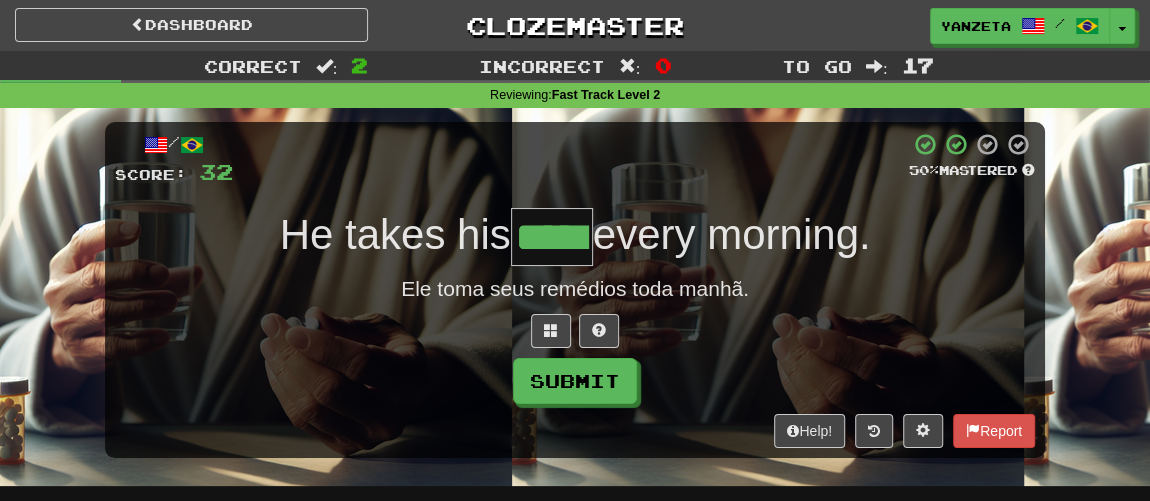 type on "*****" 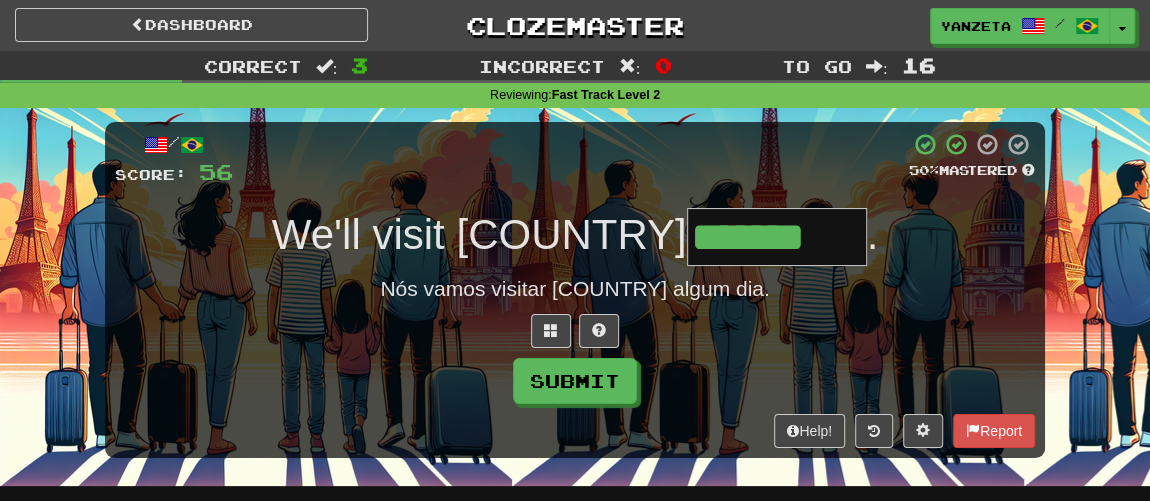 type on "*******" 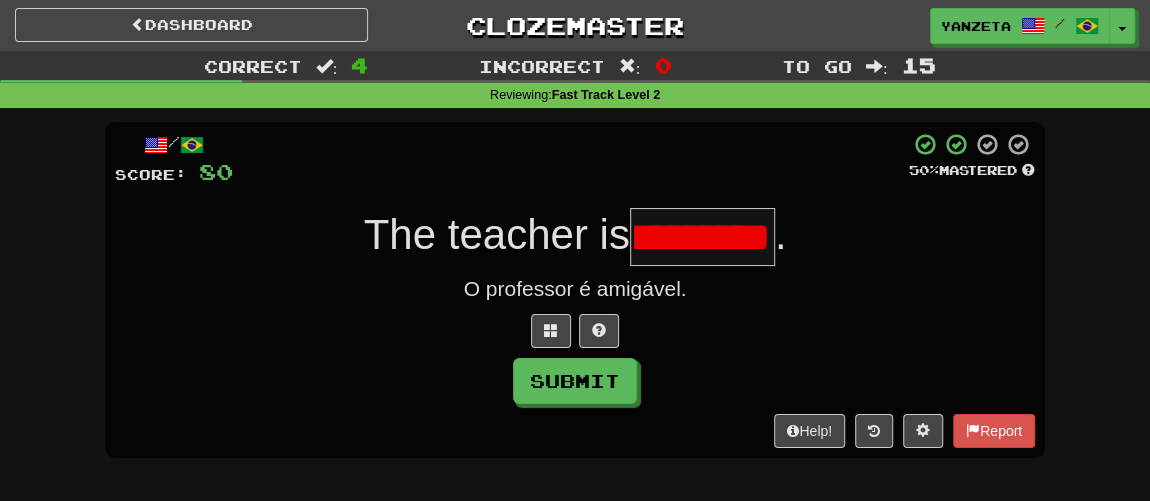 scroll, scrollTop: 0, scrollLeft: 0, axis: both 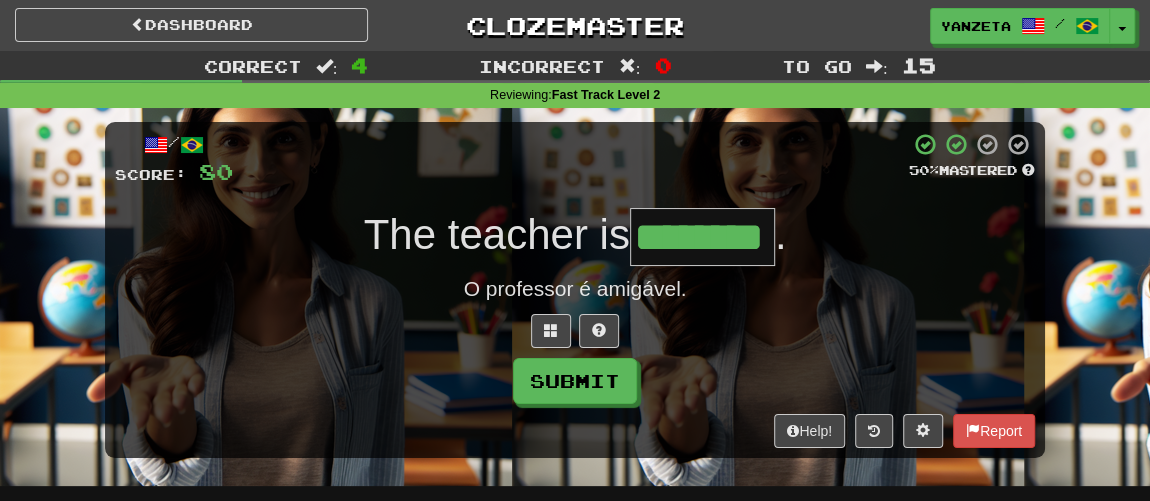 type on "********" 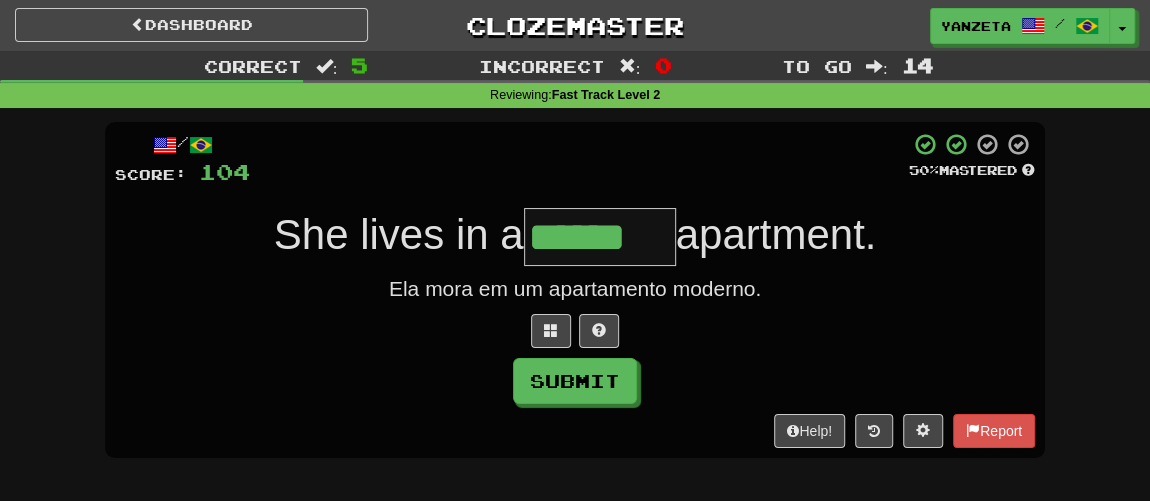 type on "******" 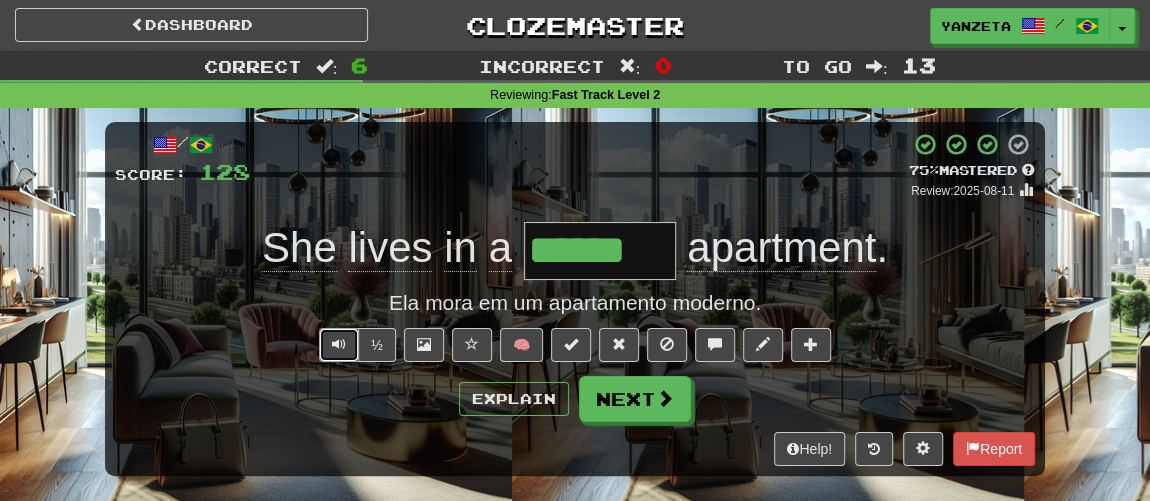 click at bounding box center [339, 345] 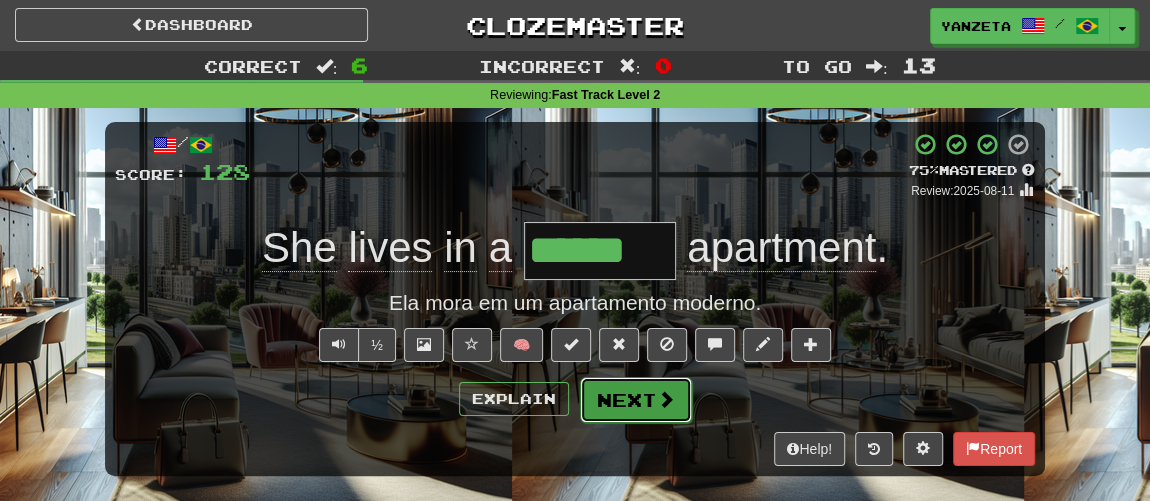 click on "Next" at bounding box center [636, 400] 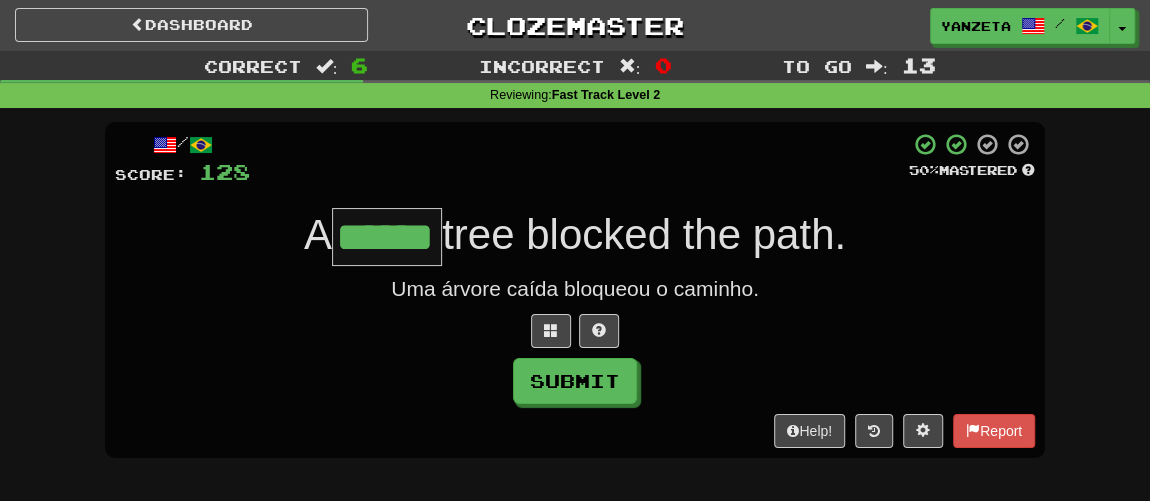 type on "******" 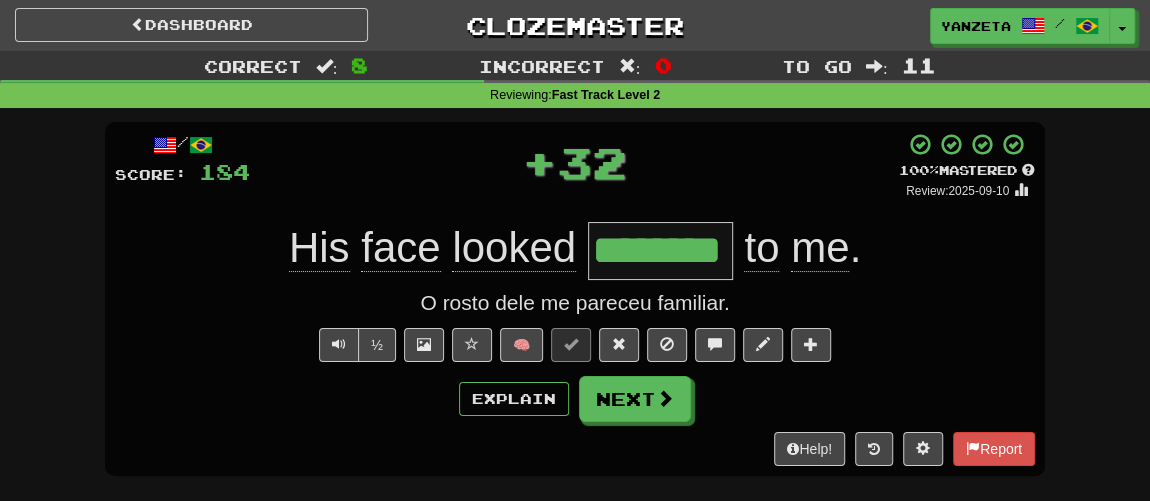 type on "*" 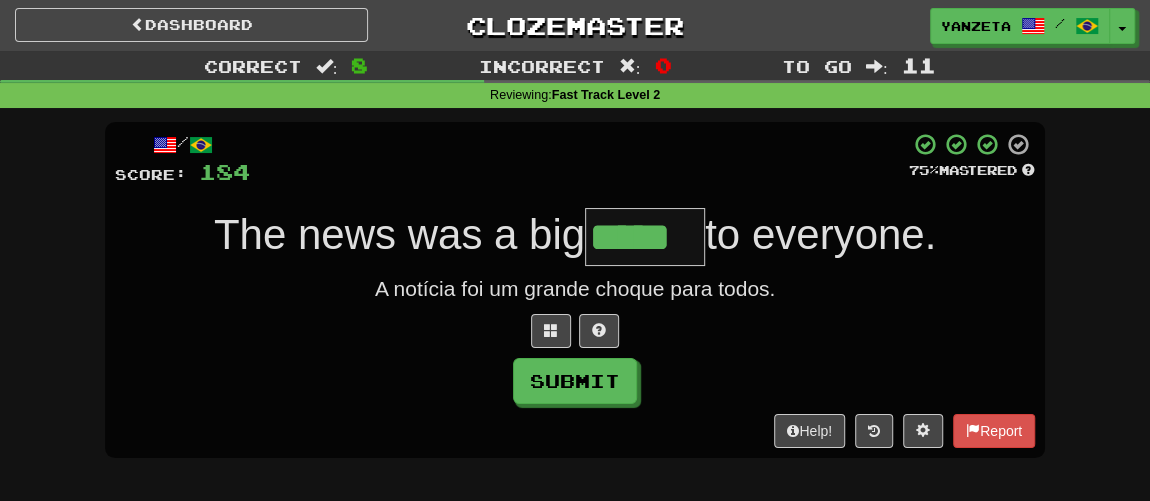type on "*****" 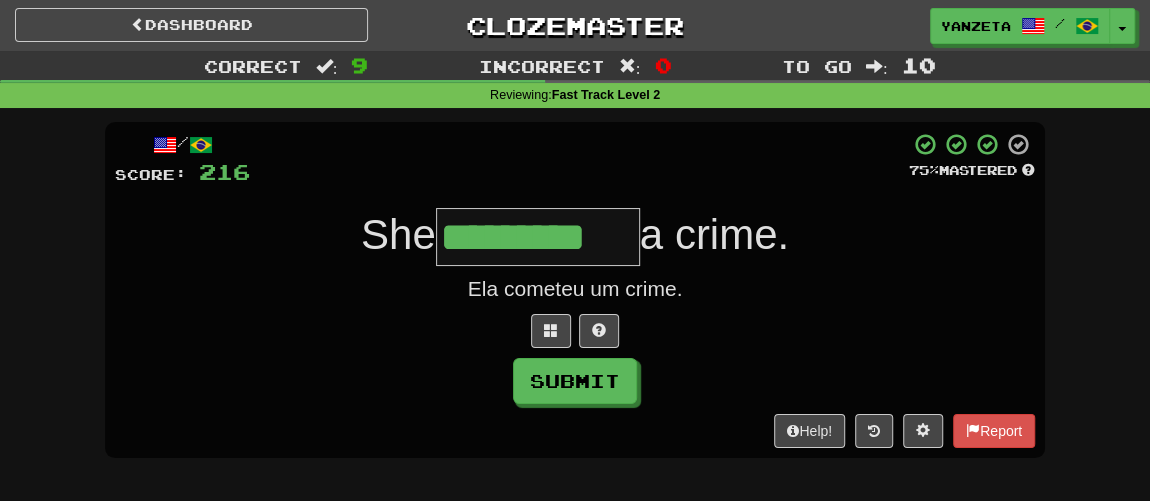 type on "*********" 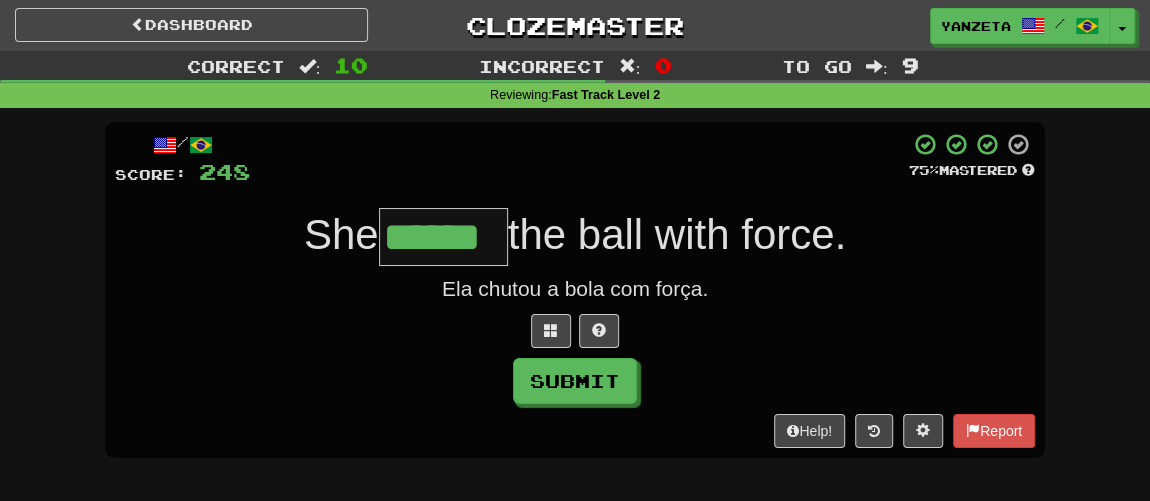 type on "******" 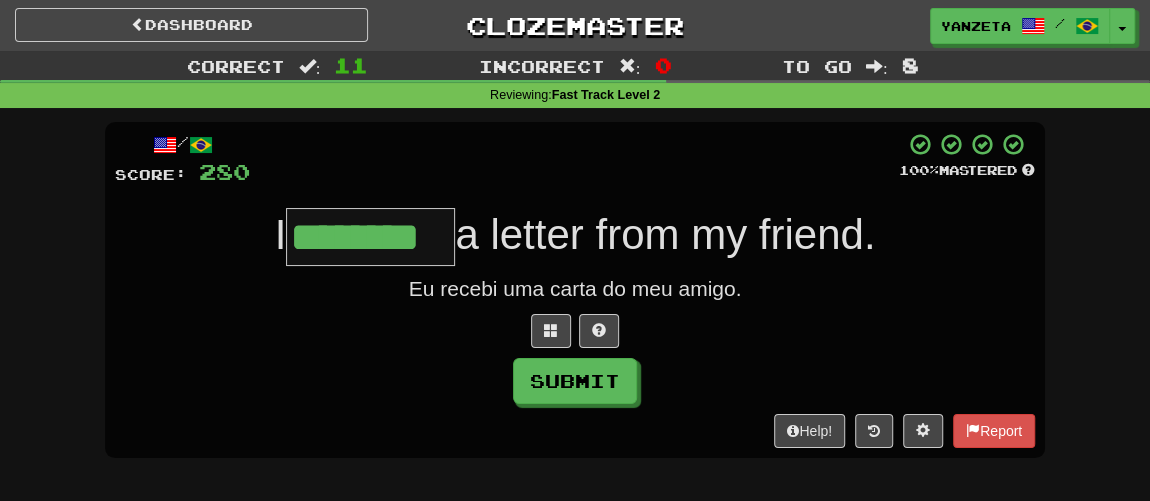 type on "********" 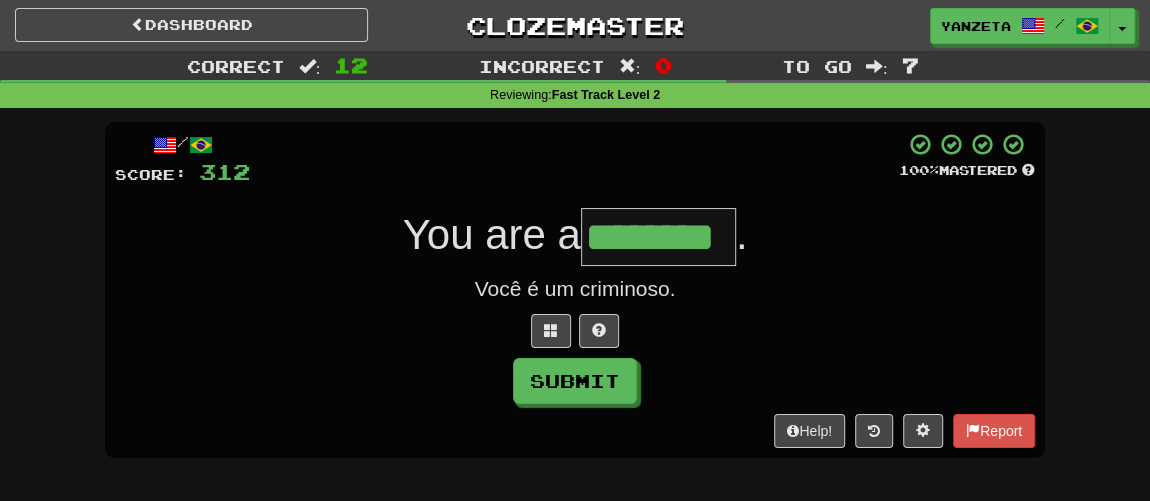 type on "********" 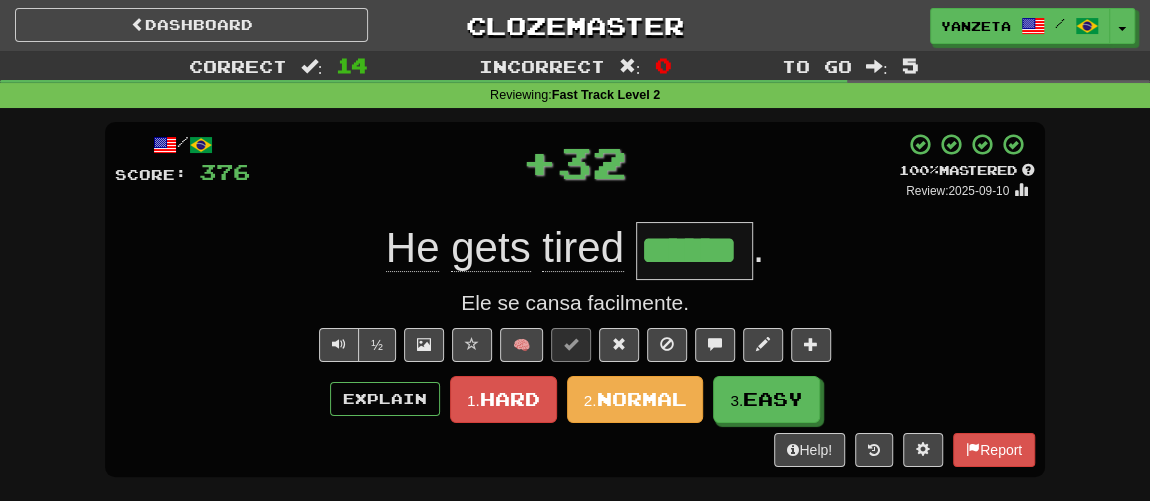 type on "*" 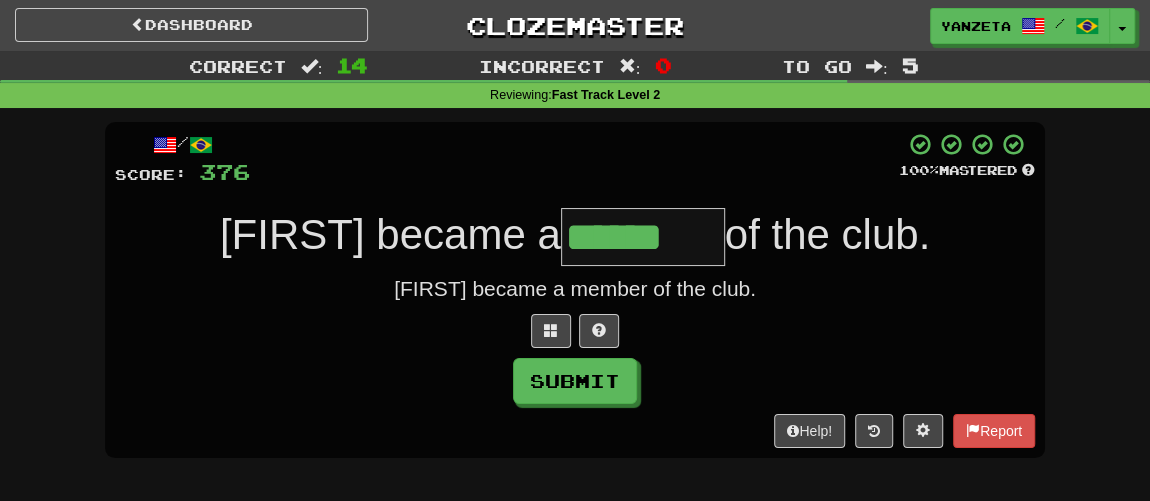 type on "******" 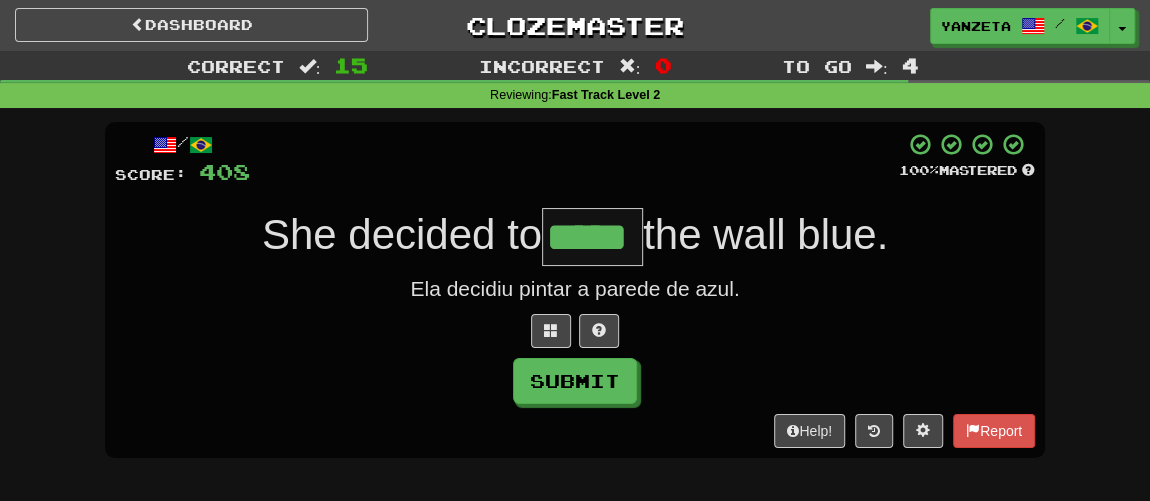 type on "*****" 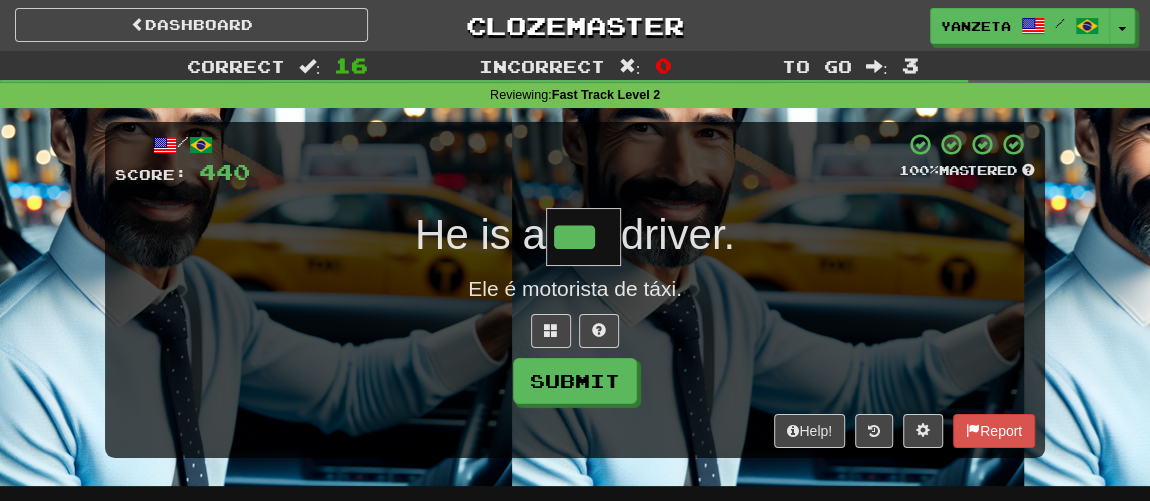 scroll, scrollTop: 0, scrollLeft: 0, axis: both 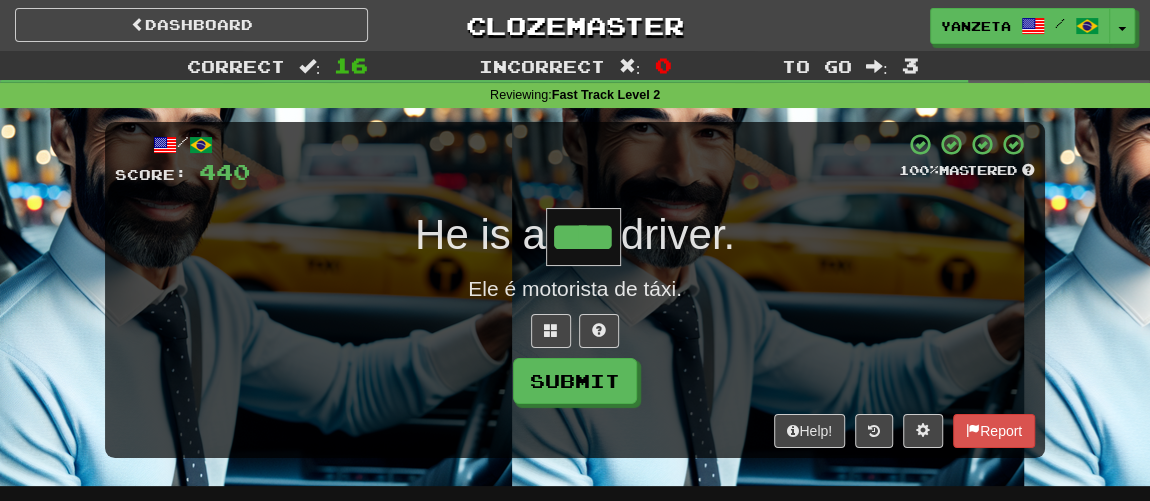 type on "****" 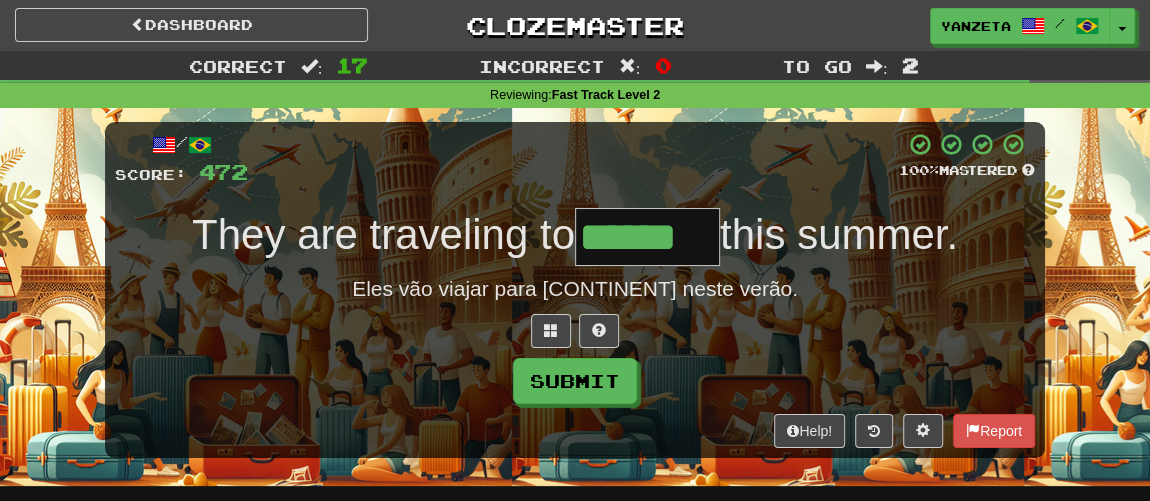 type on "******" 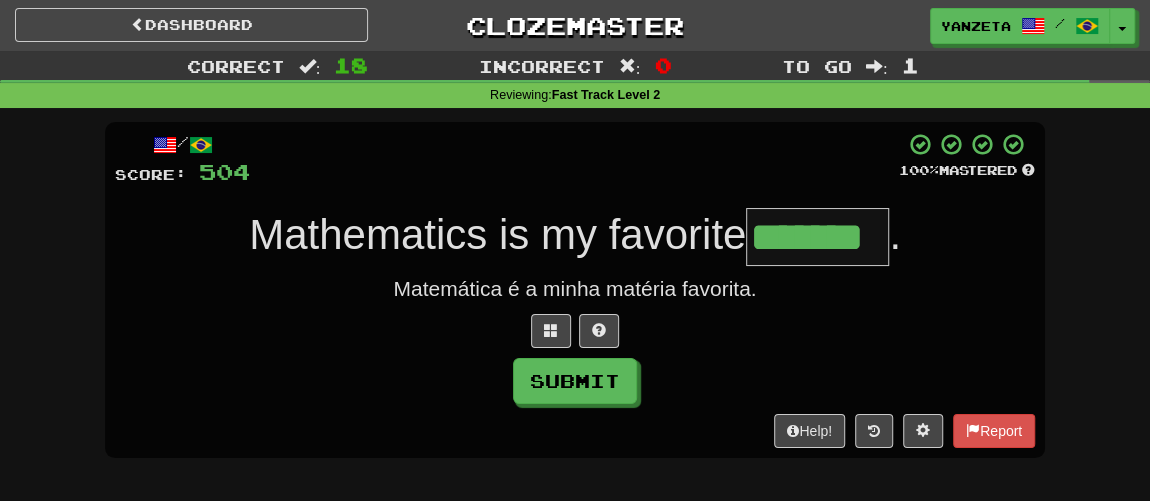 type on "*******" 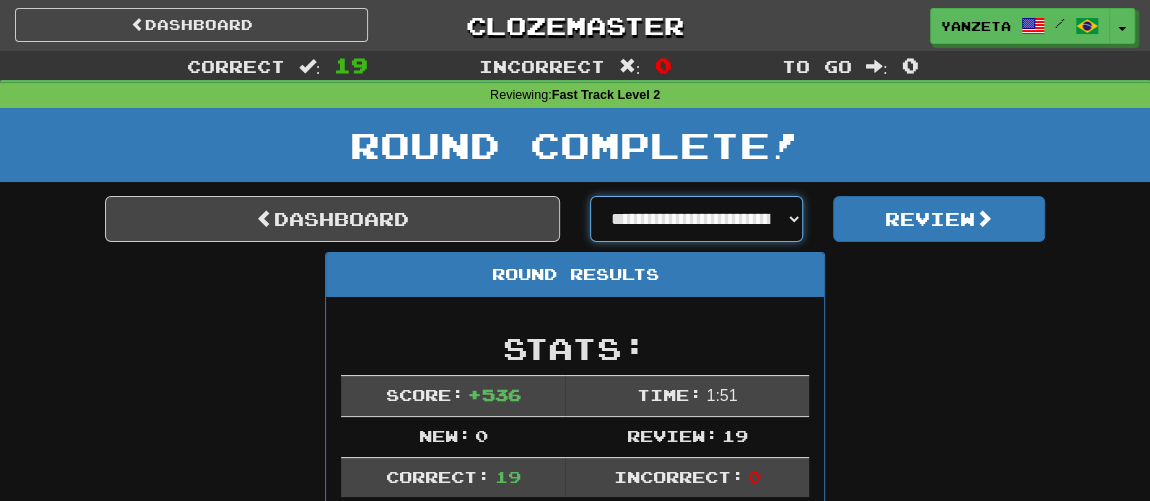 click on "**********" at bounding box center [696, 219] 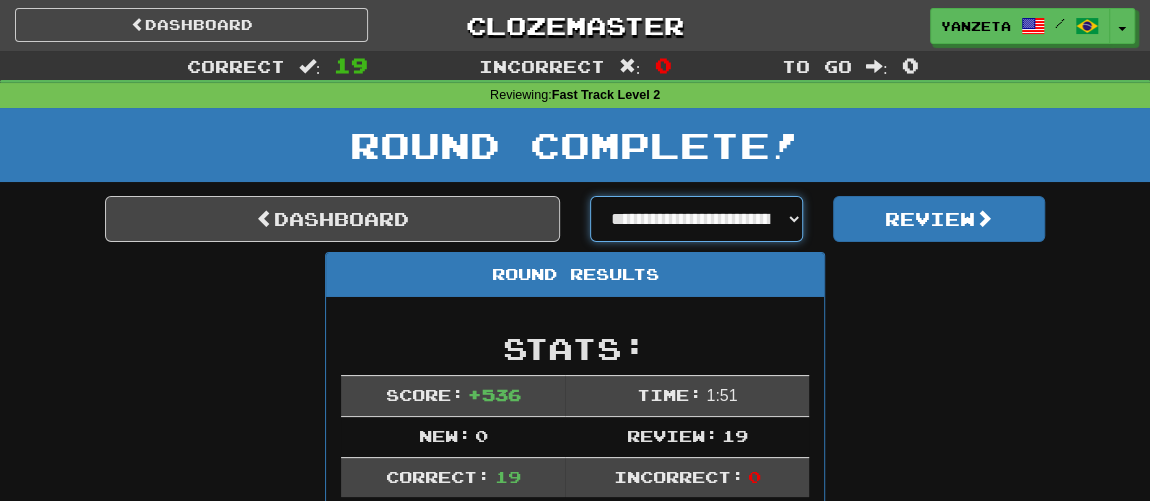 click on "**********" at bounding box center (696, 219) 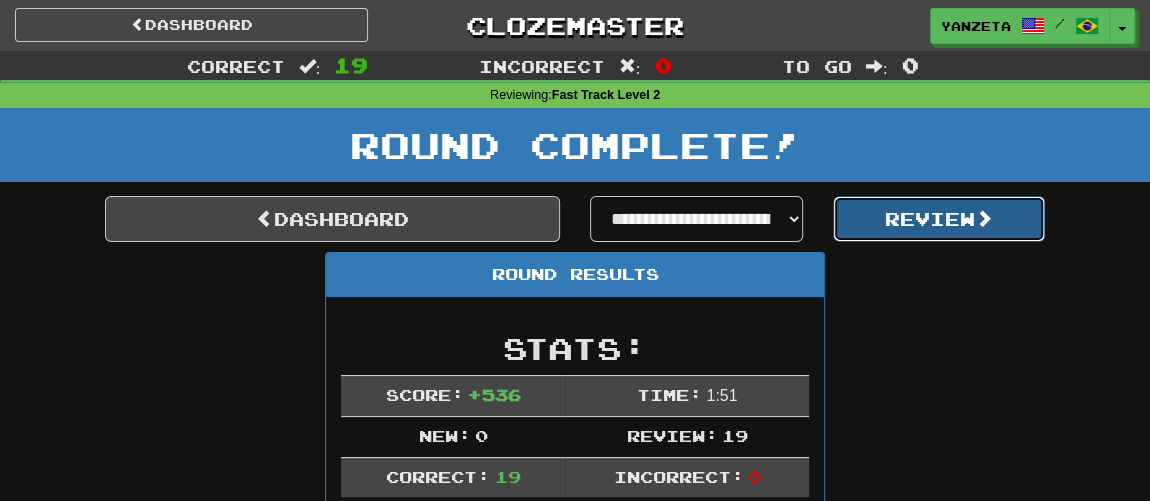 click on "Review" at bounding box center [939, 219] 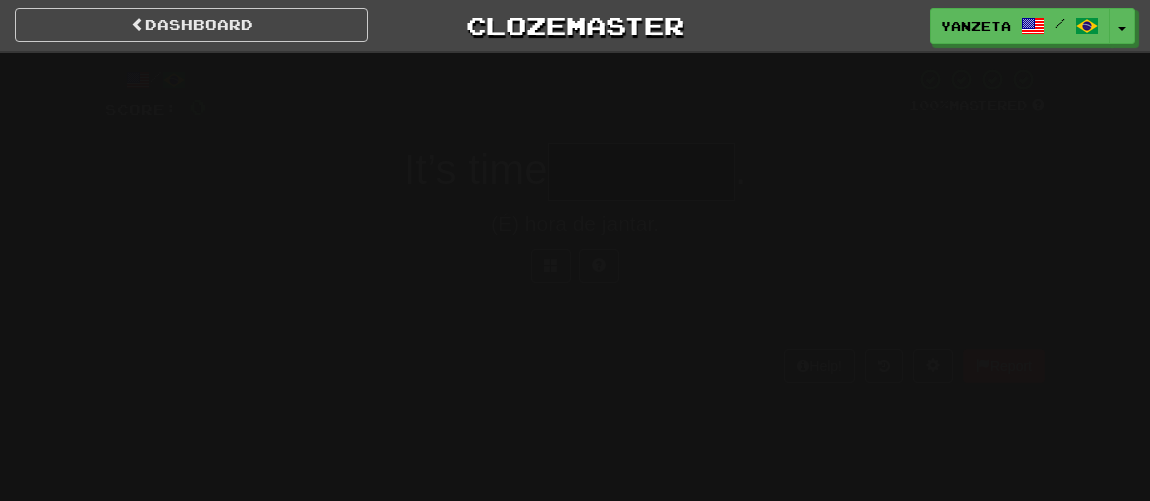 scroll, scrollTop: 0, scrollLeft: 0, axis: both 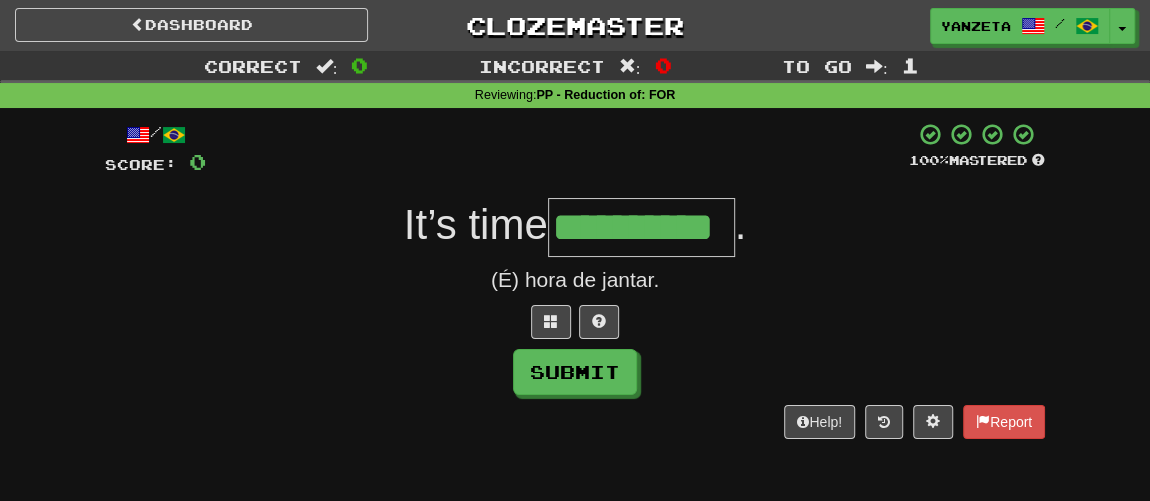 type on "**********" 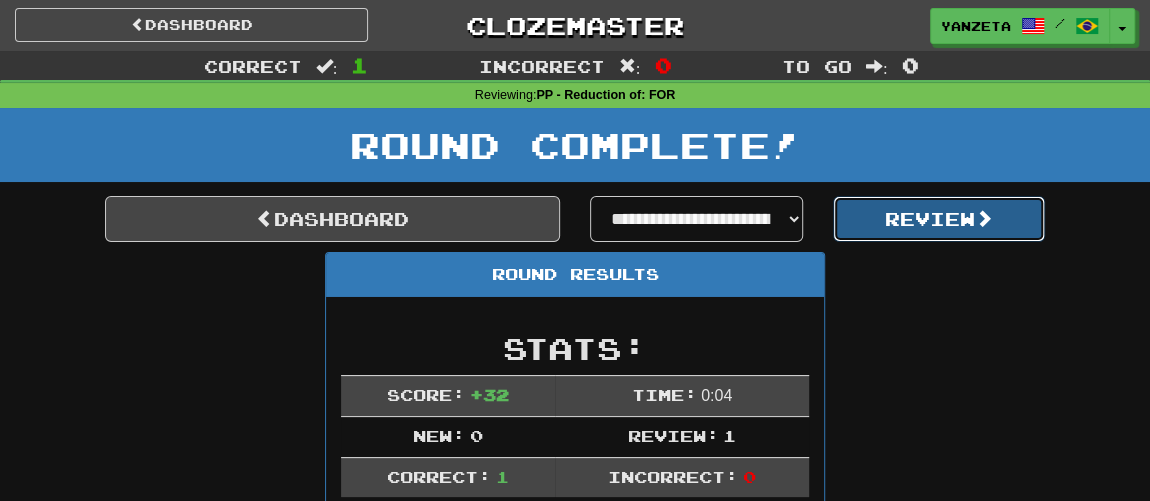 click on "Review" at bounding box center (939, 219) 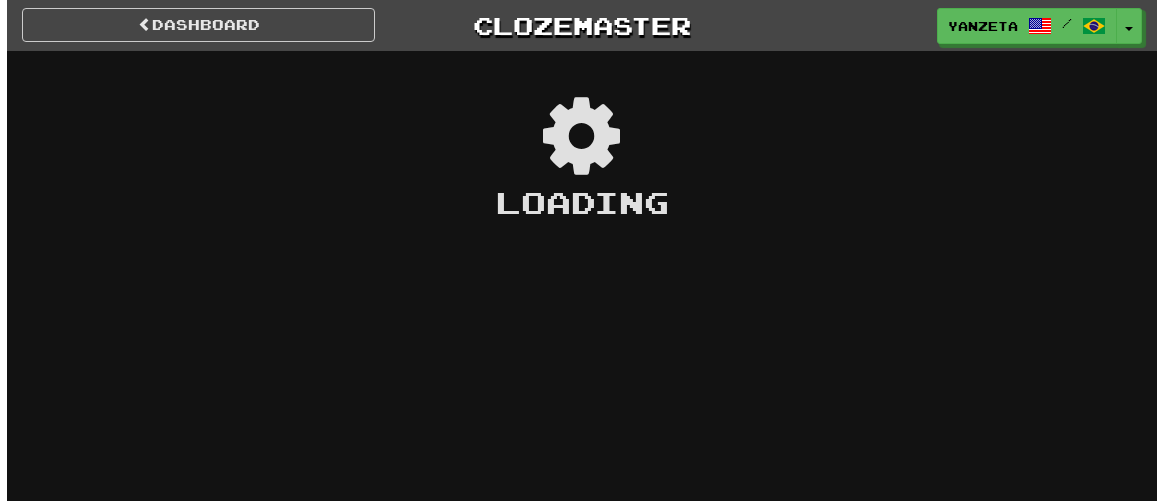 scroll, scrollTop: 0, scrollLeft: 0, axis: both 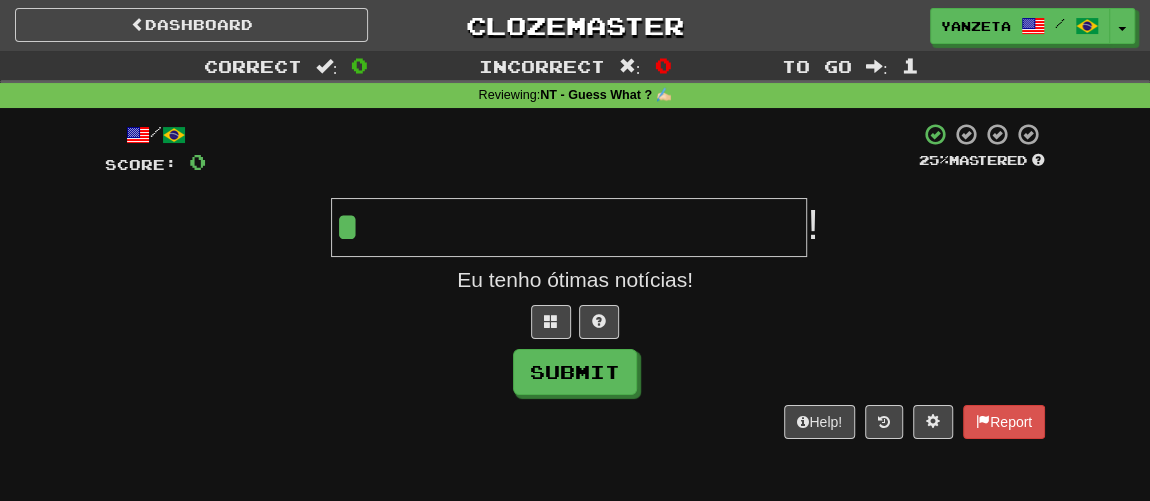 type on "**********" 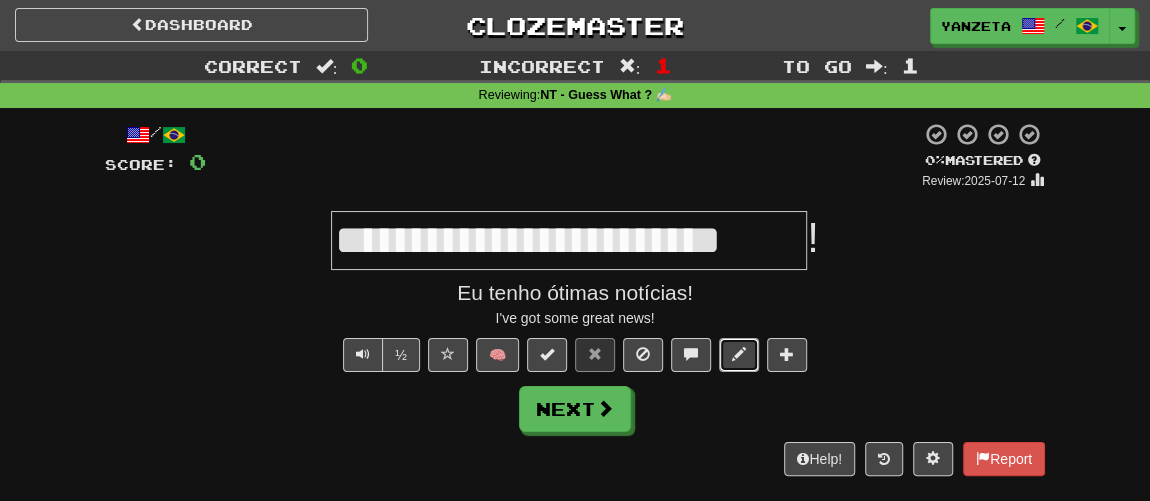 click at bounding box center (739, 354) 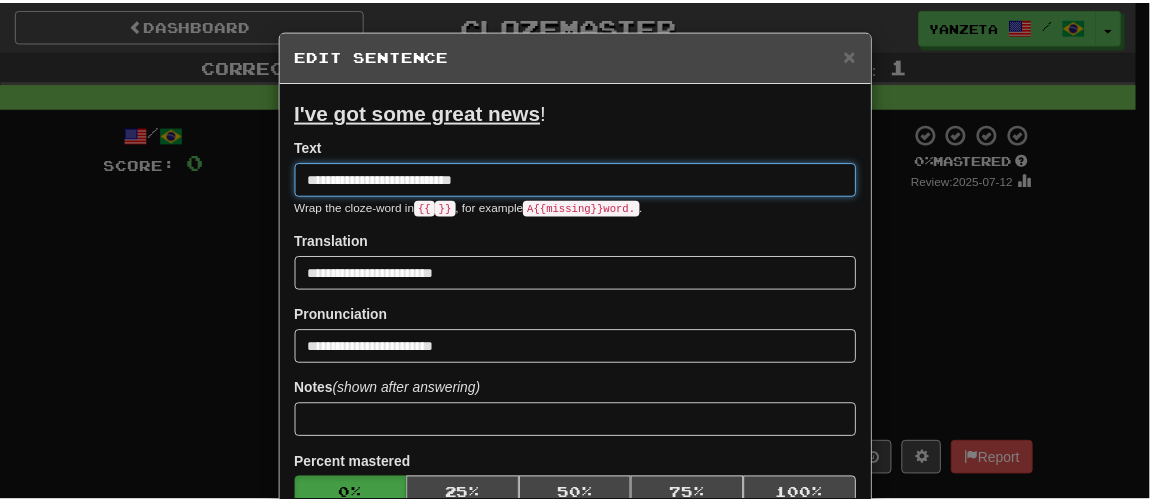 scroll, scrollTop: 363, scrollLeft: 0, axis: vertical 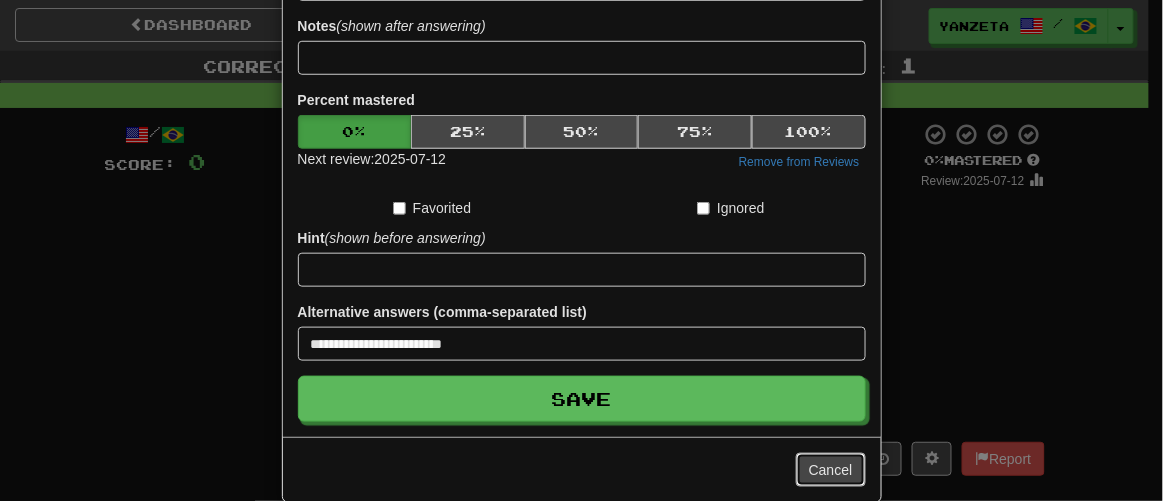 click on "Cancel" at bounding box center (831, 470) 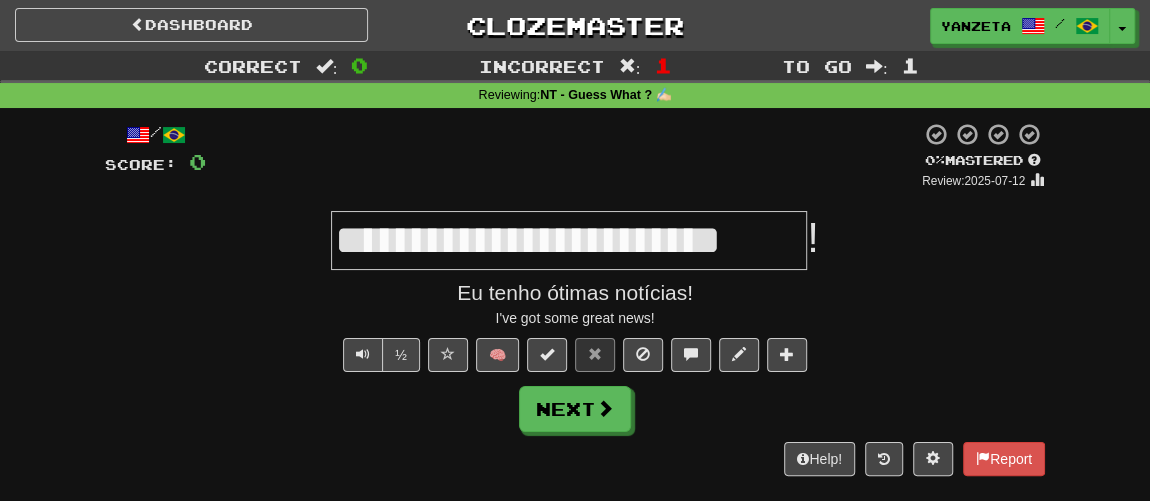 click on "**********" at bounding box center [575, 299] 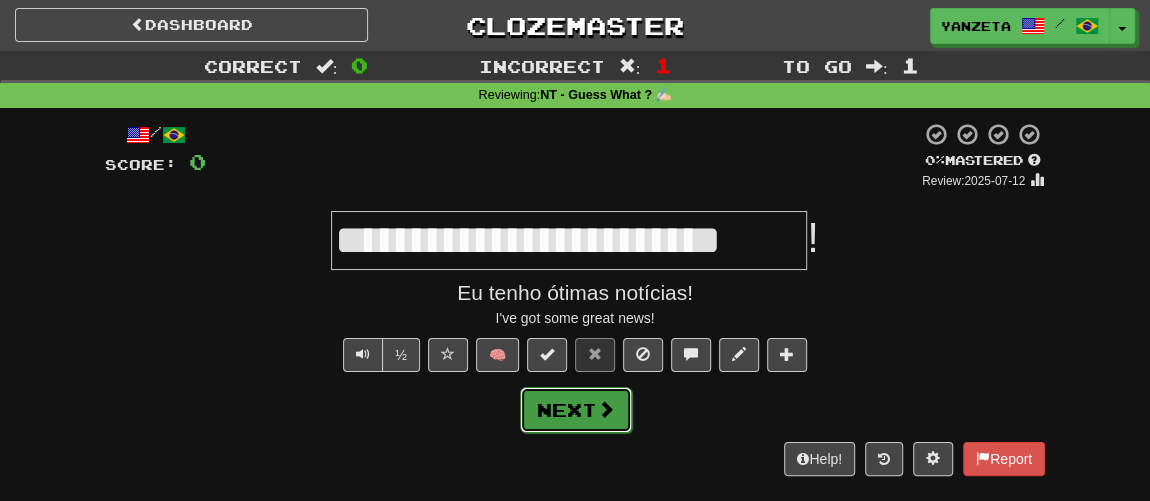 click on "Next" at bounding box center [576, 410] 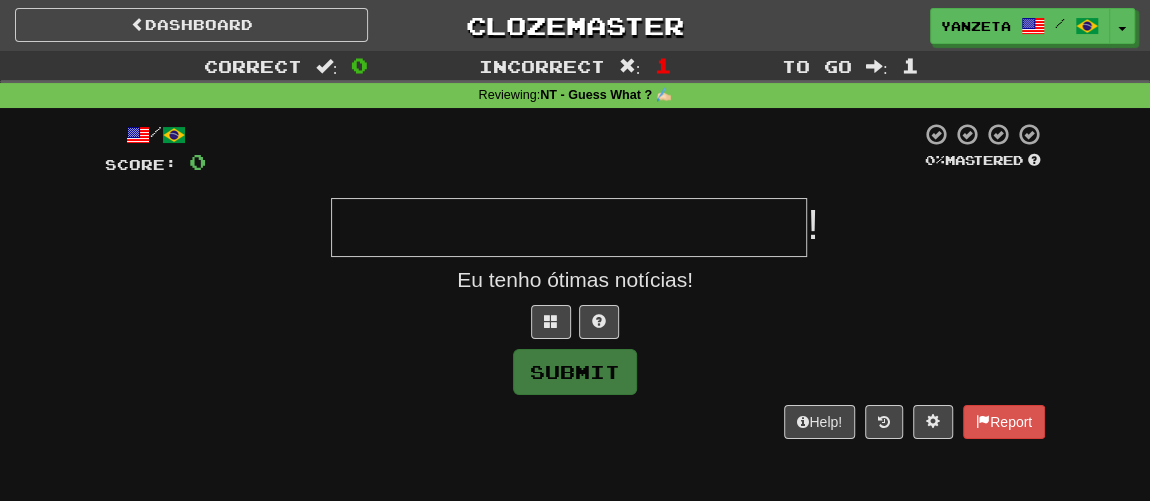 type on "*" 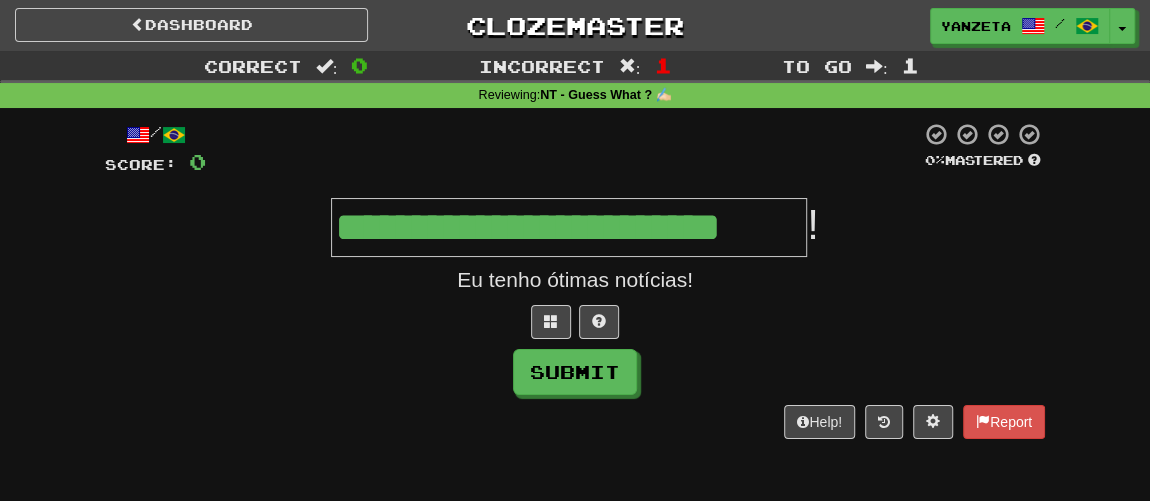 type on "**********" 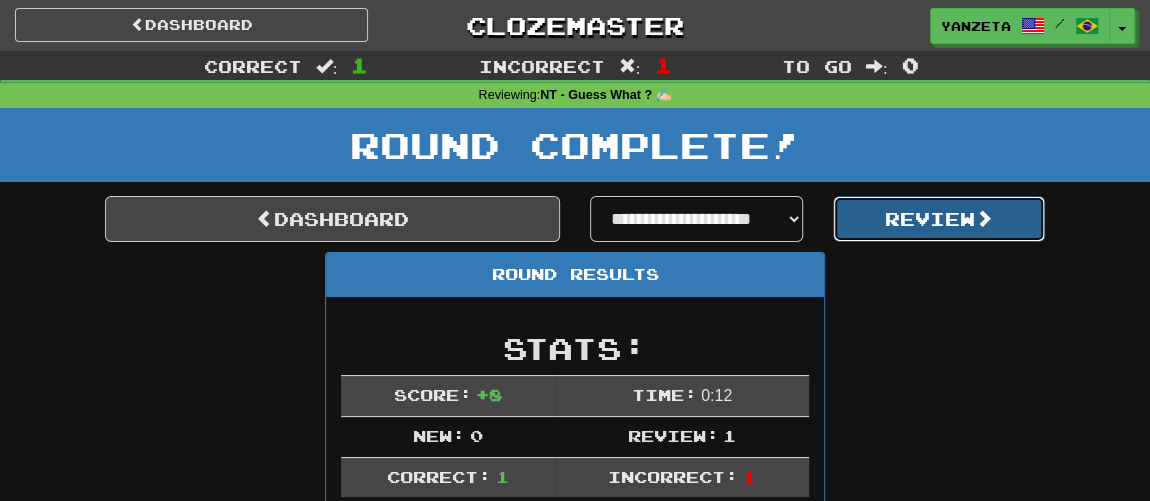 click on "Review" at bounding box center [939, 219] 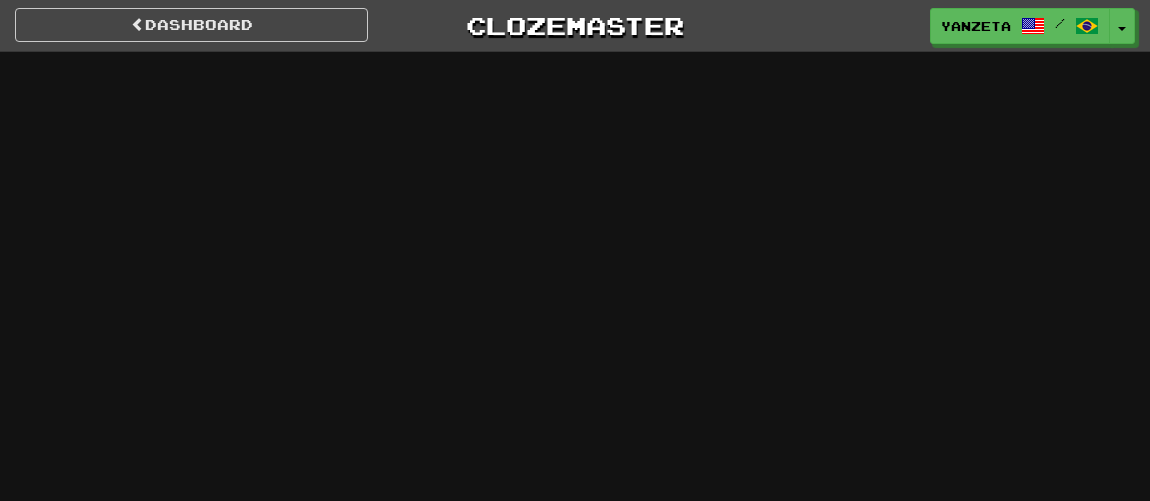 scroll, scrollTop: 0, scrollLeft: 0, axis: both 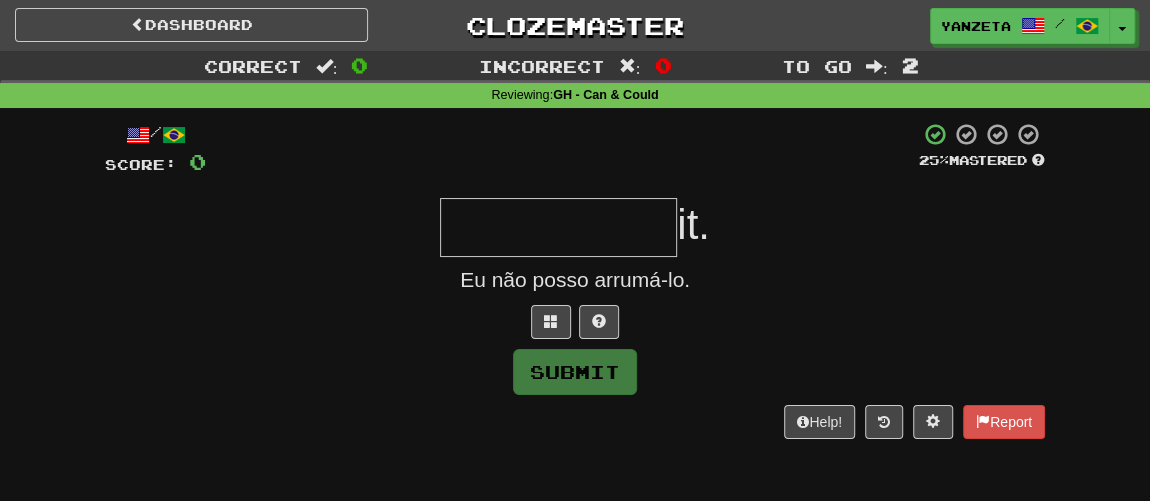 click at bounding box center [558, 227] 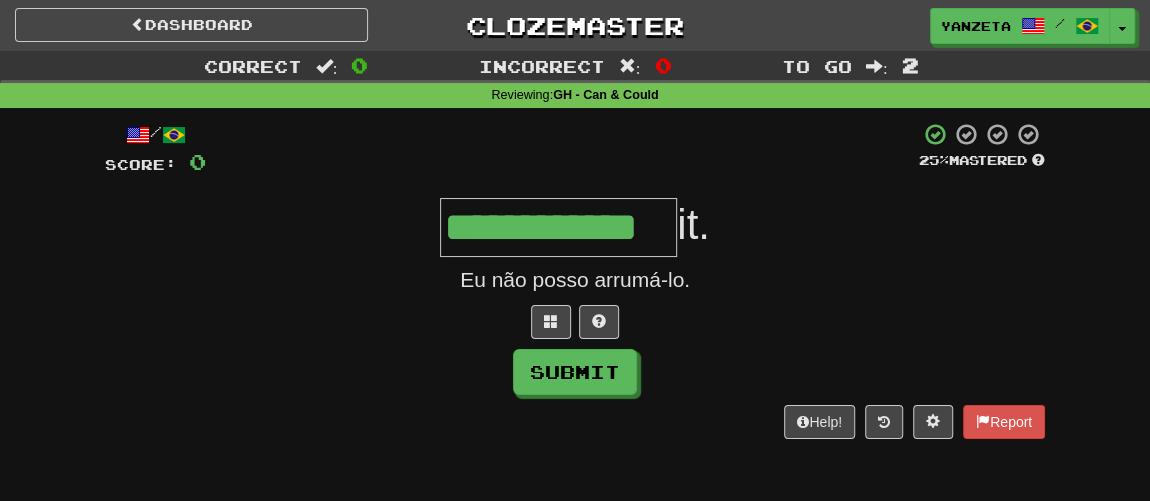 type on "**********" 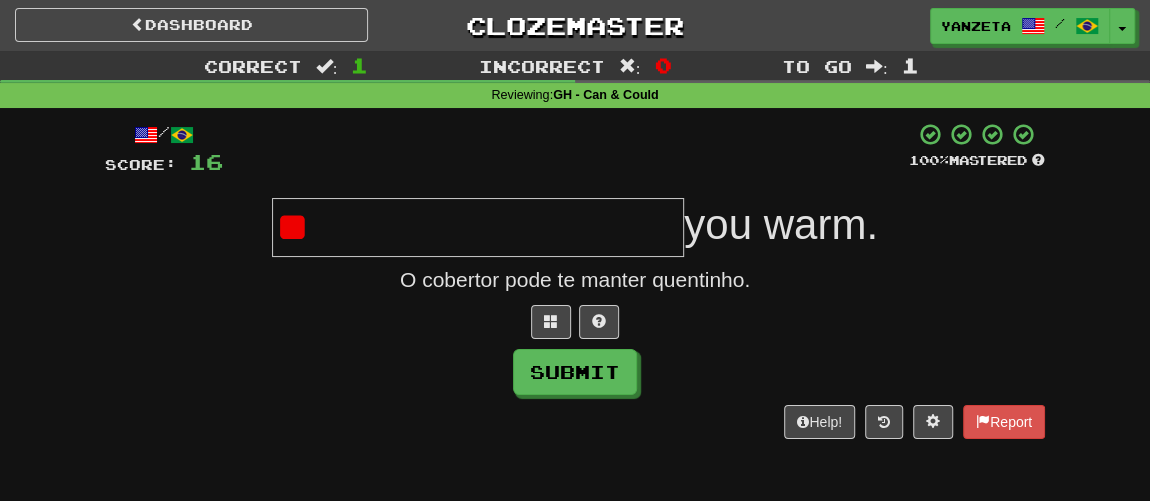 type on "*" 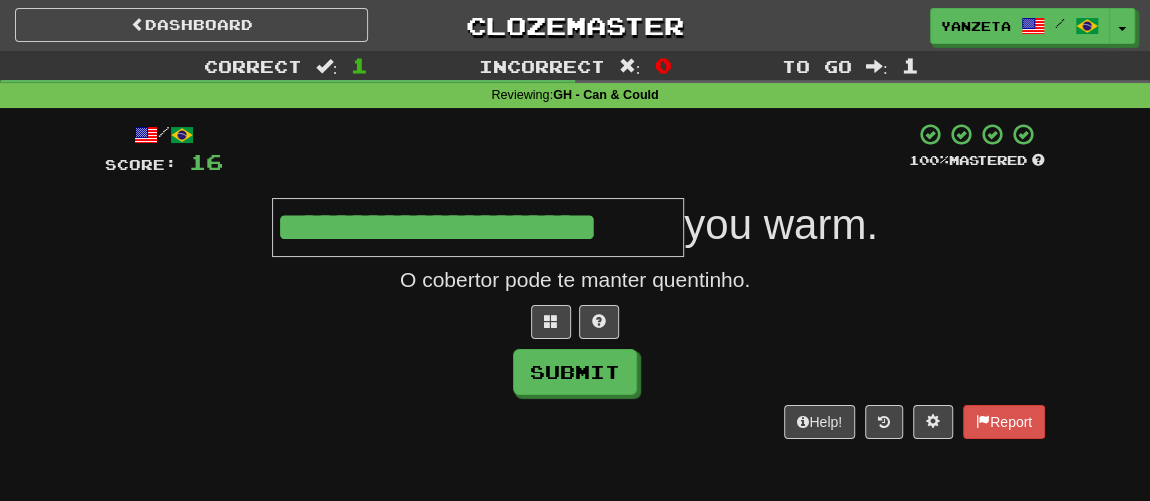 type on "**********" 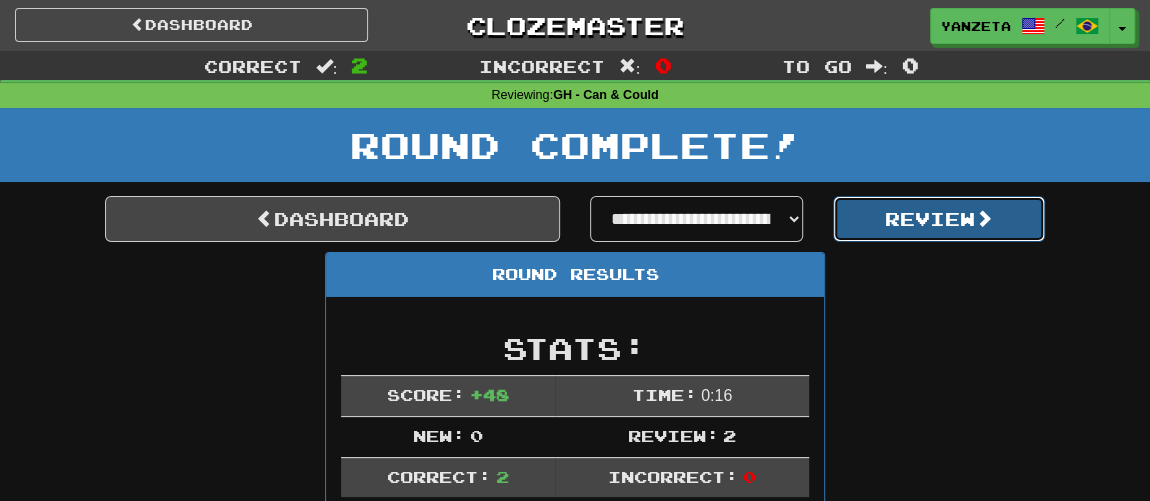 click on "Review" at bounding box center [939, 219] 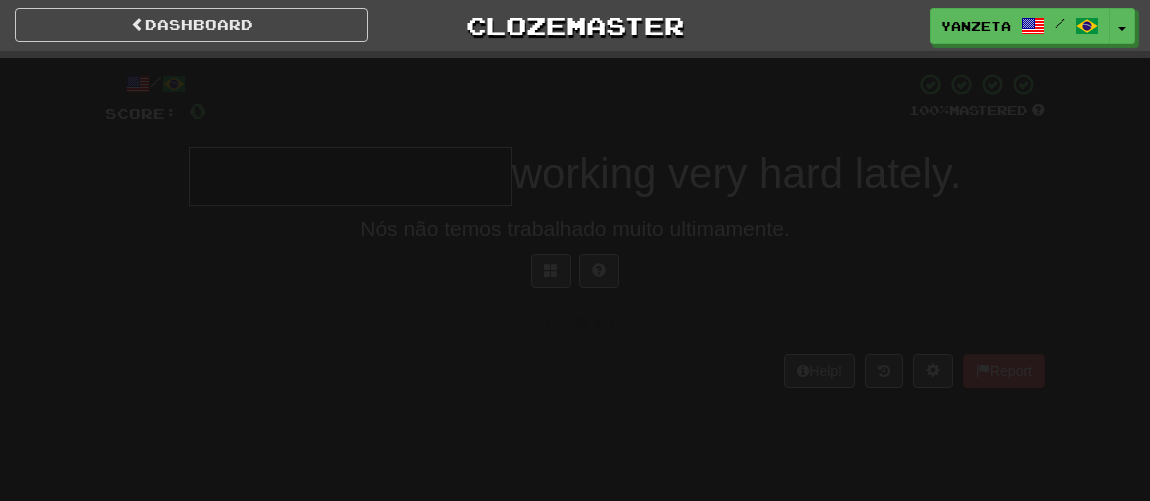 scroll, scrollTop: 0, scrollLeft: 0, axis: both 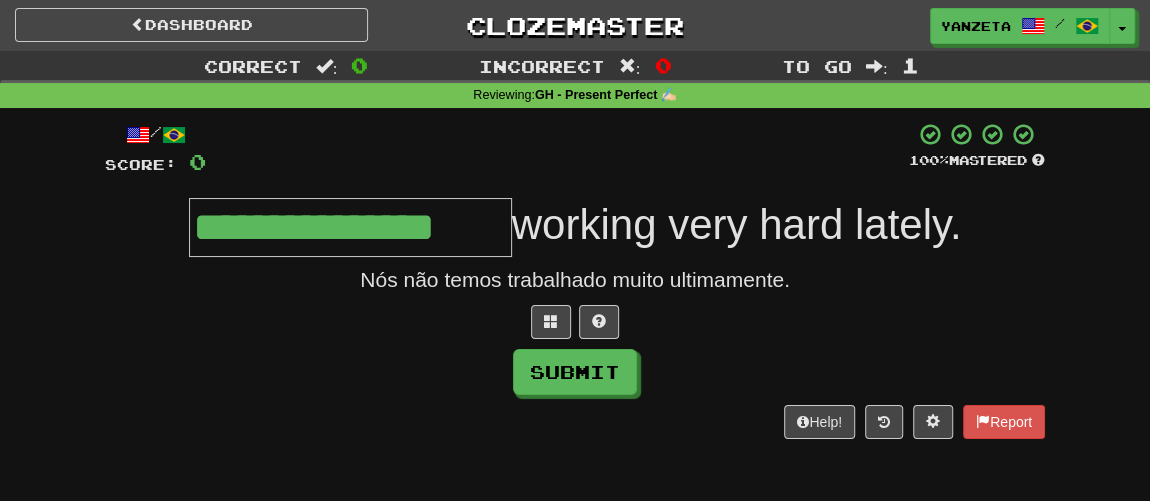 type on "**********" 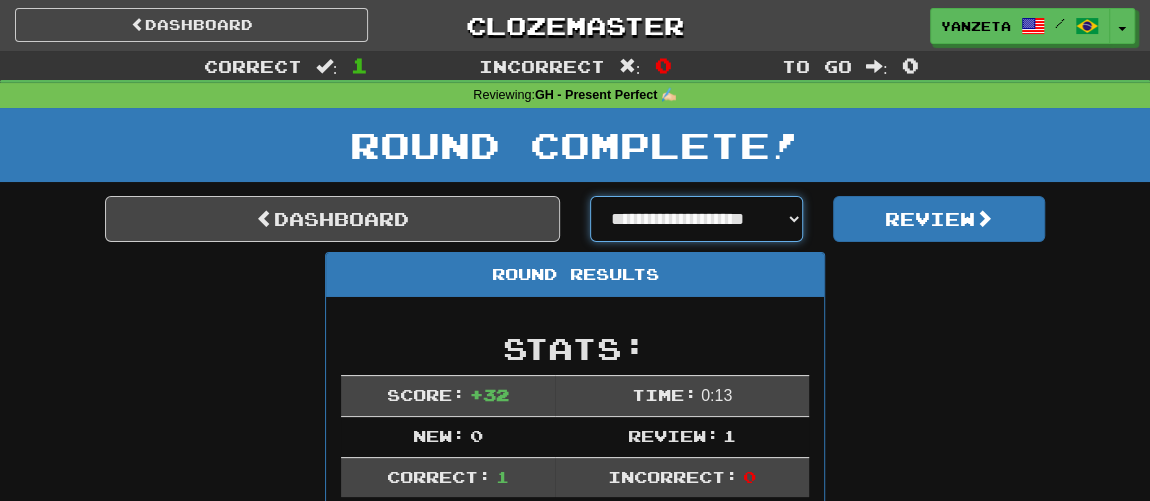 drag, startPoint x: 720, startPoint y: 213, endPoint x: 701, endPoint y: 222, distance: 21.023796 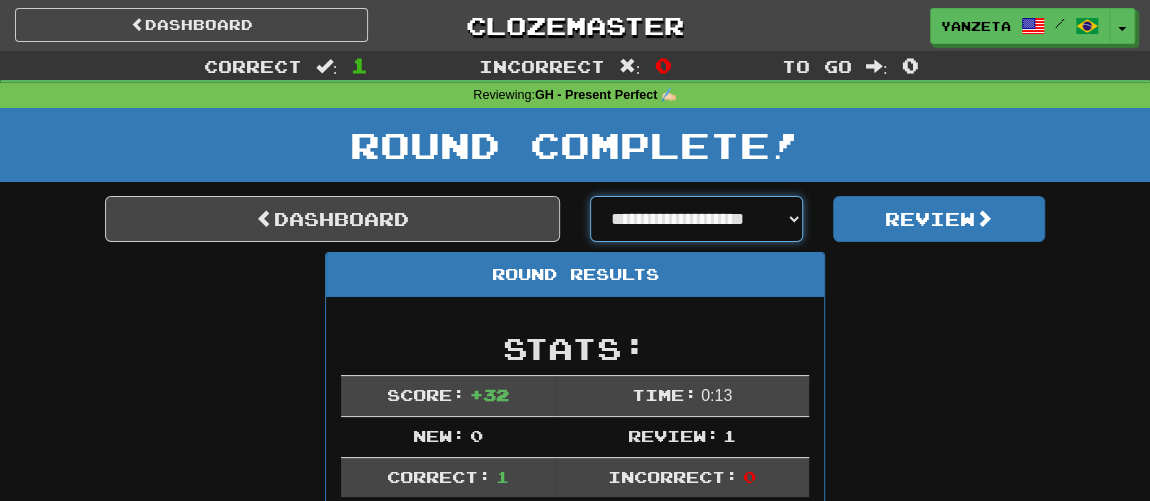 click on "**********" at bounding box center [696, 219] 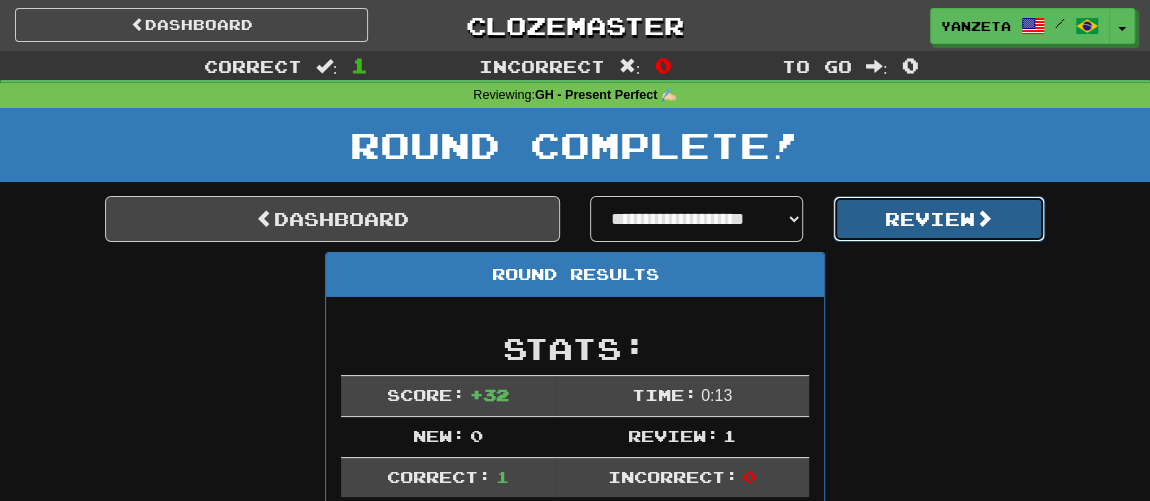 click on "Review" at bounding box center (939, 219) 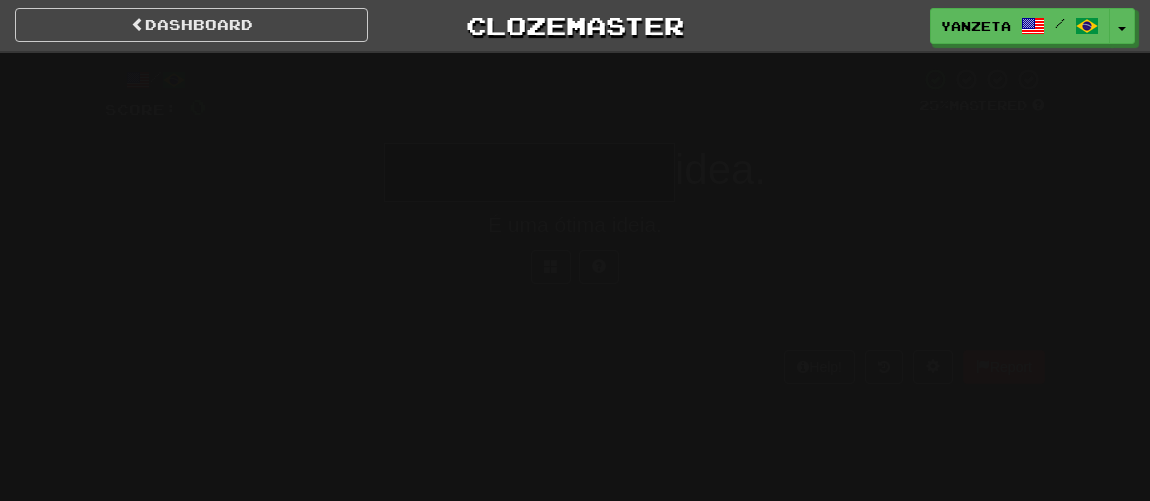 scroll, scrollTop: 0, scrollLeft: 0, axis: both 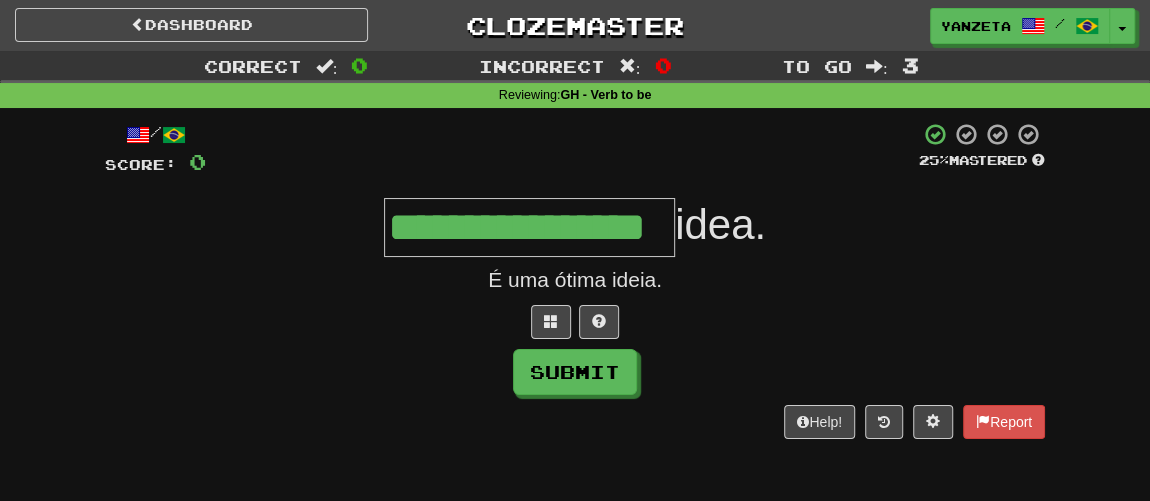 type on "**********" 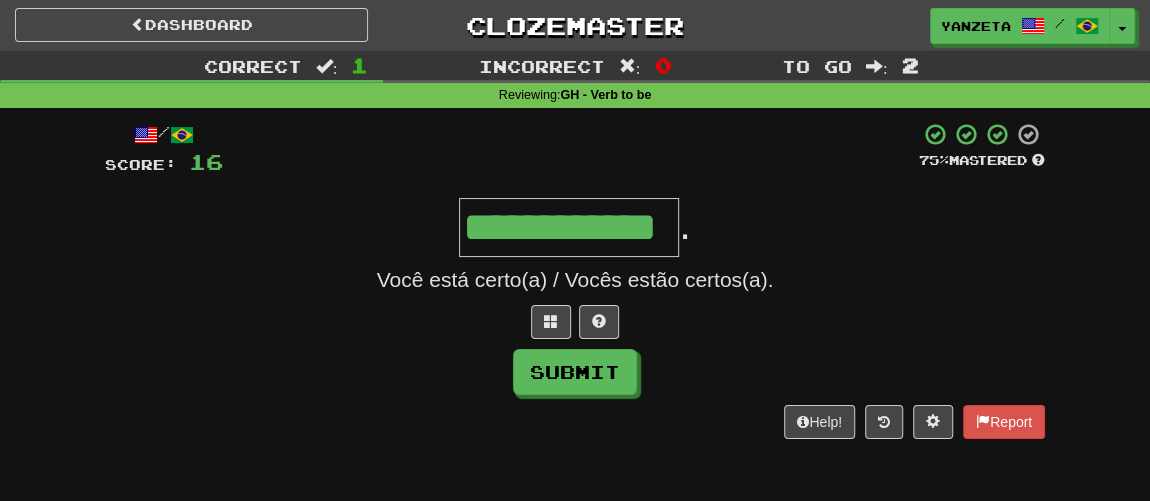 type on "**********" 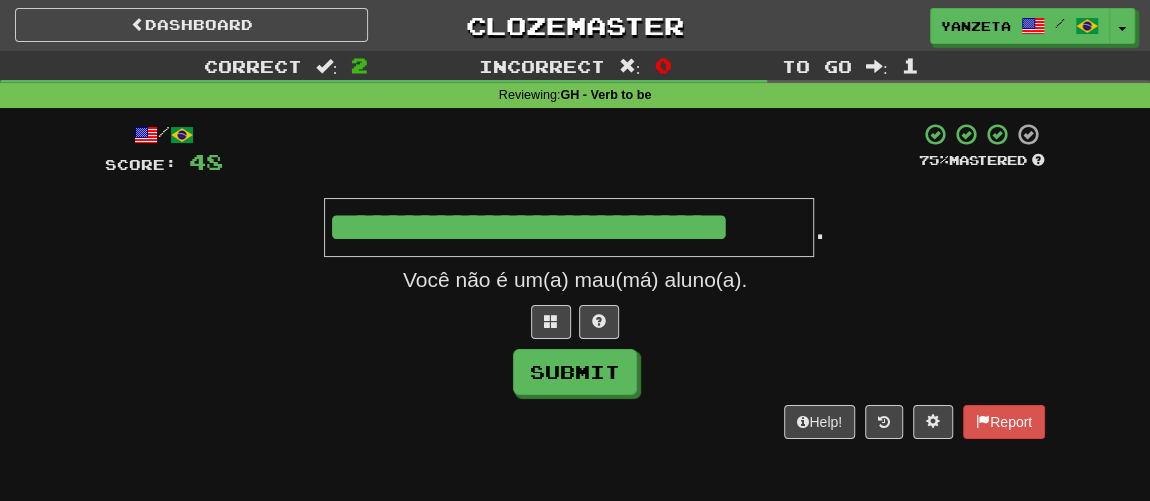 type on "**********" 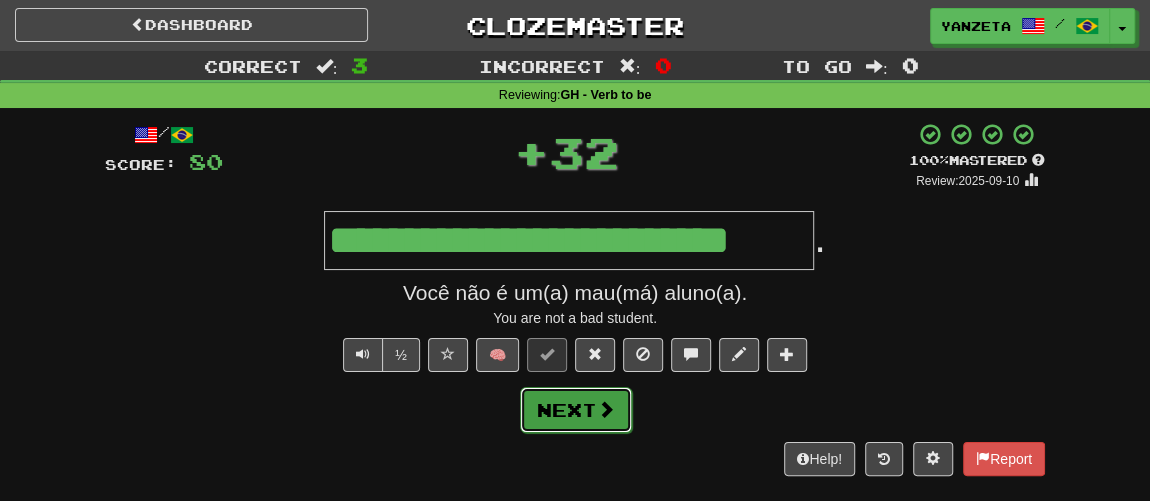click on "Next" at bounding box center (576, 410) 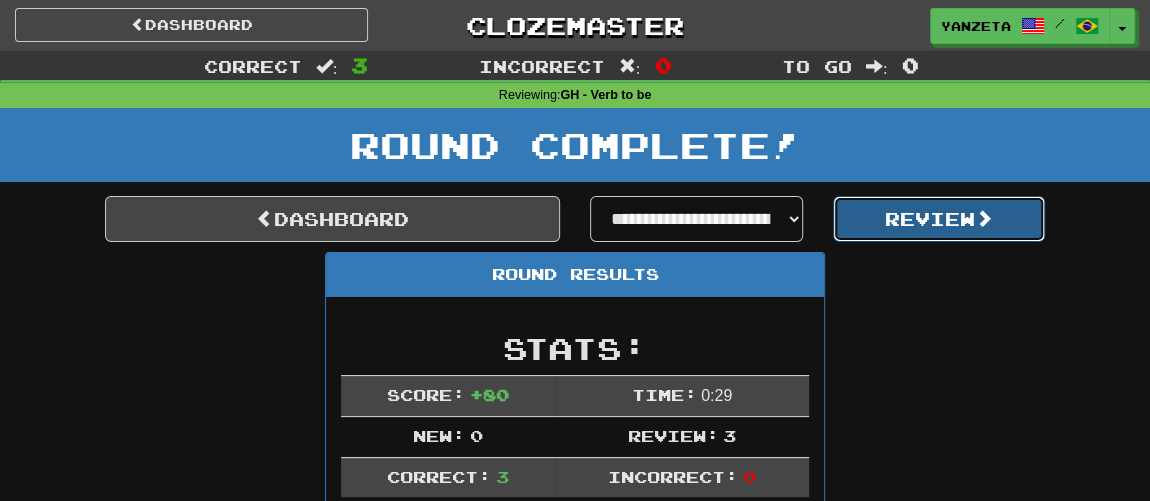 click on "Review" at bounding box center [939, 219] 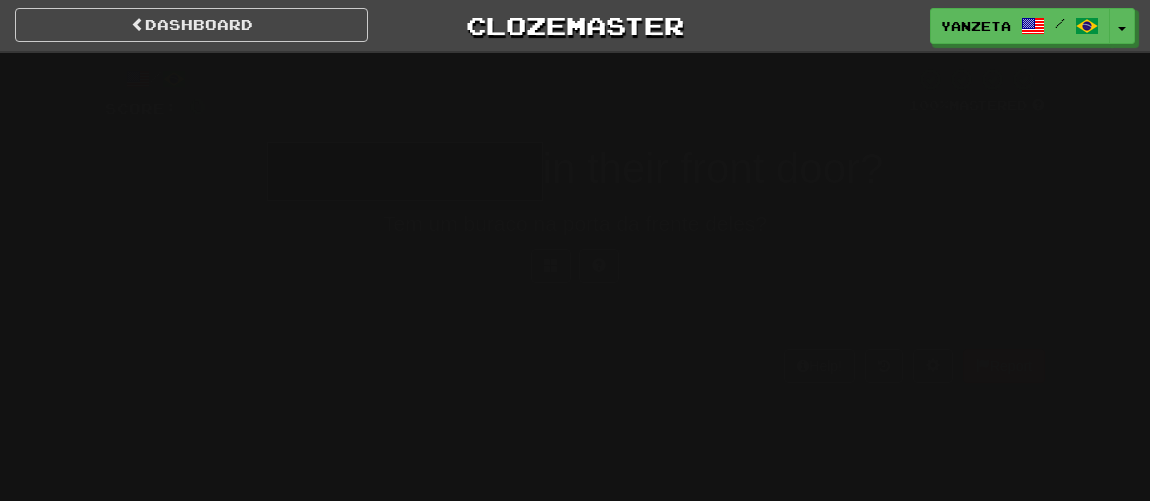 scroll, scrollTop: 0, scrollLeft: 0, axis: both 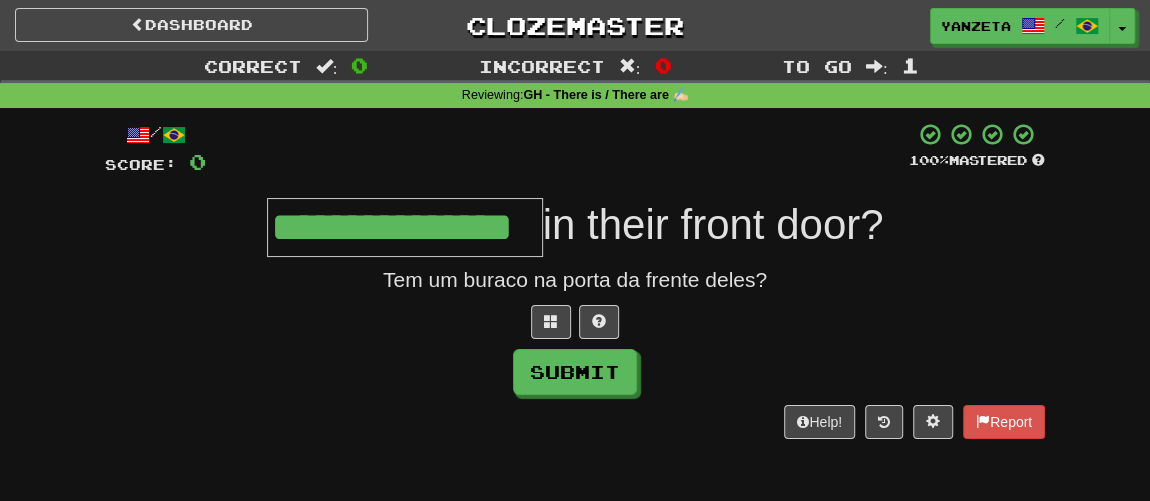 type on "**********" 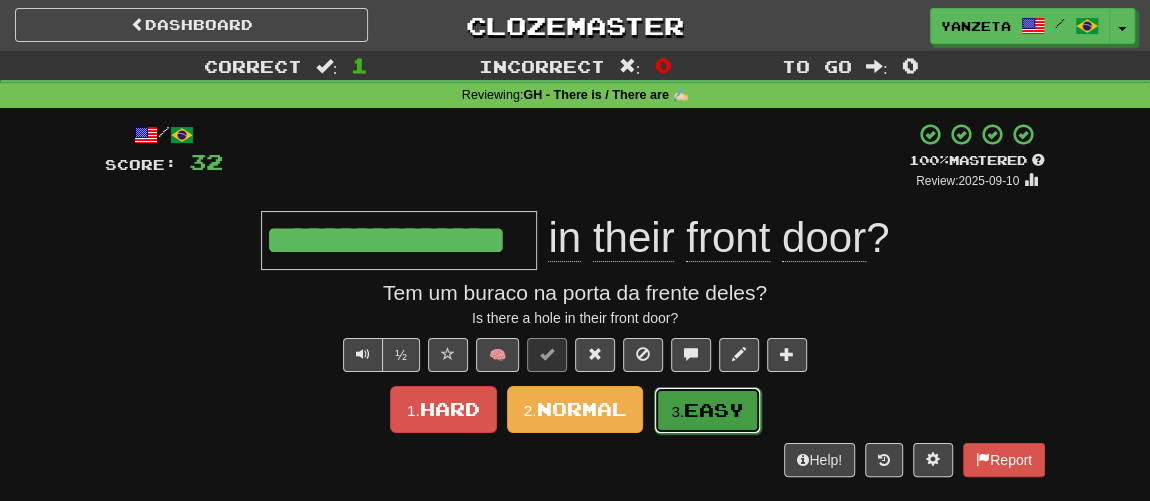 click on "Easy" at bounding box center (714, 410) 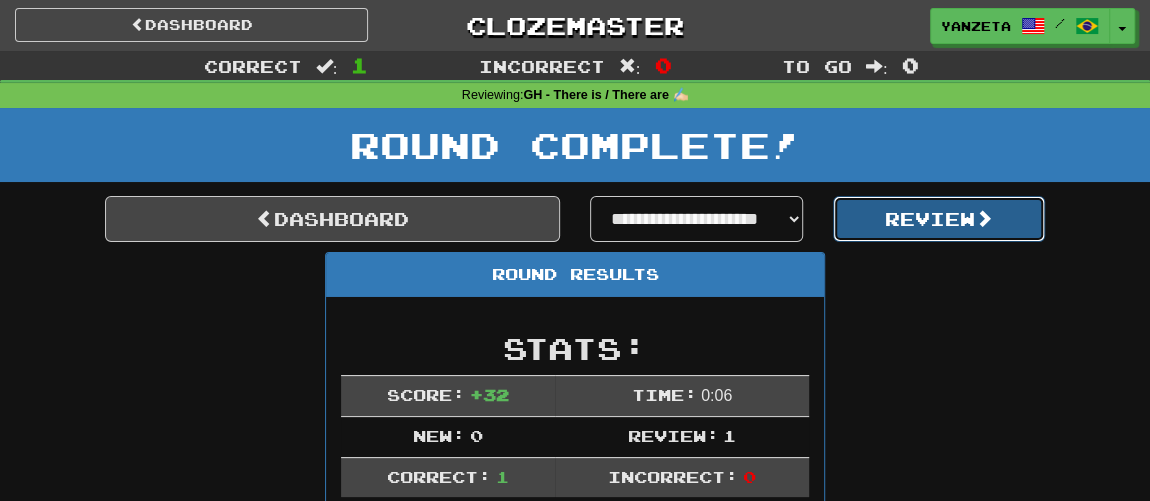 click on "Review" at bounding box center [939, 219] 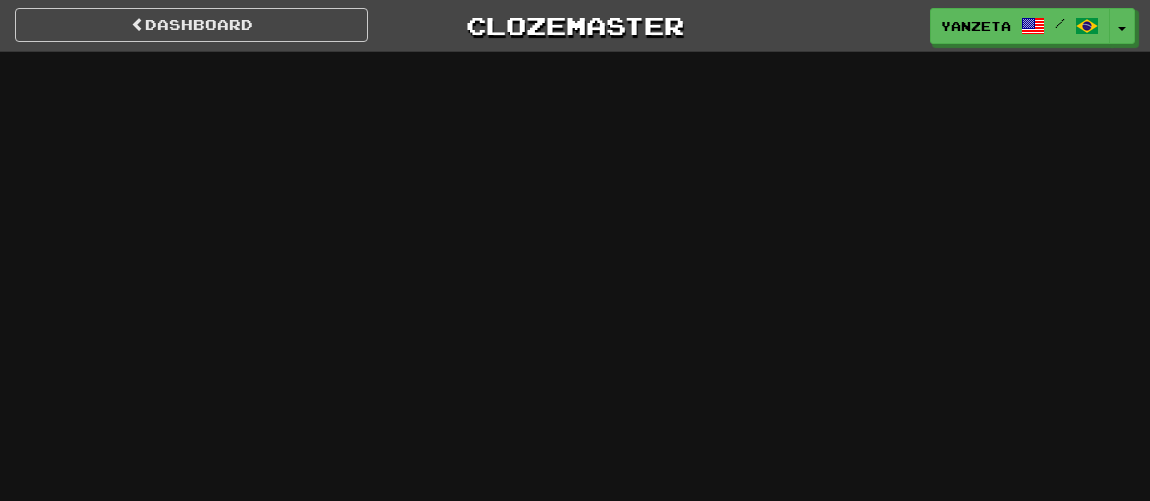scroll, scrollTop: 0, scrollLeft: 0, axis: both 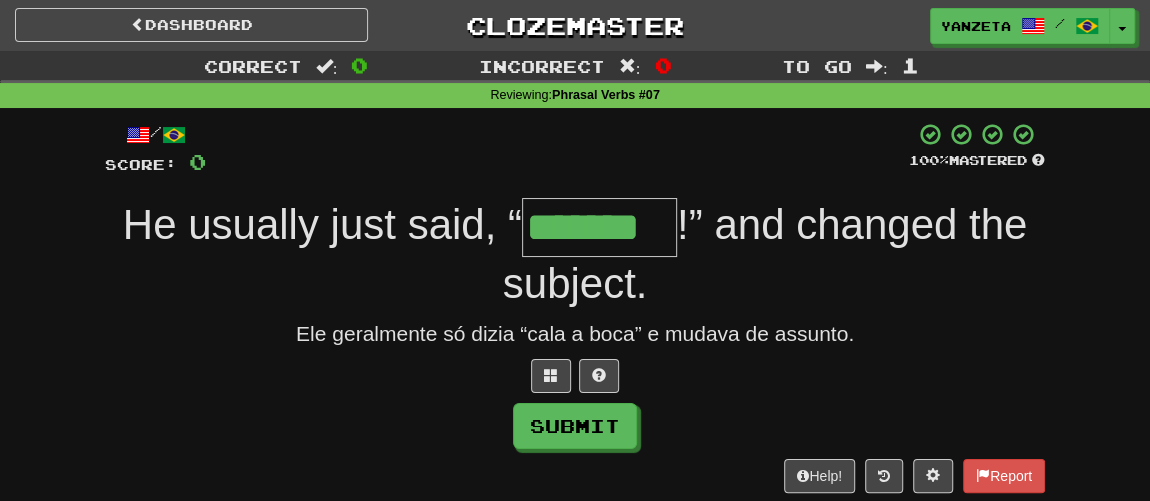type on "*******" 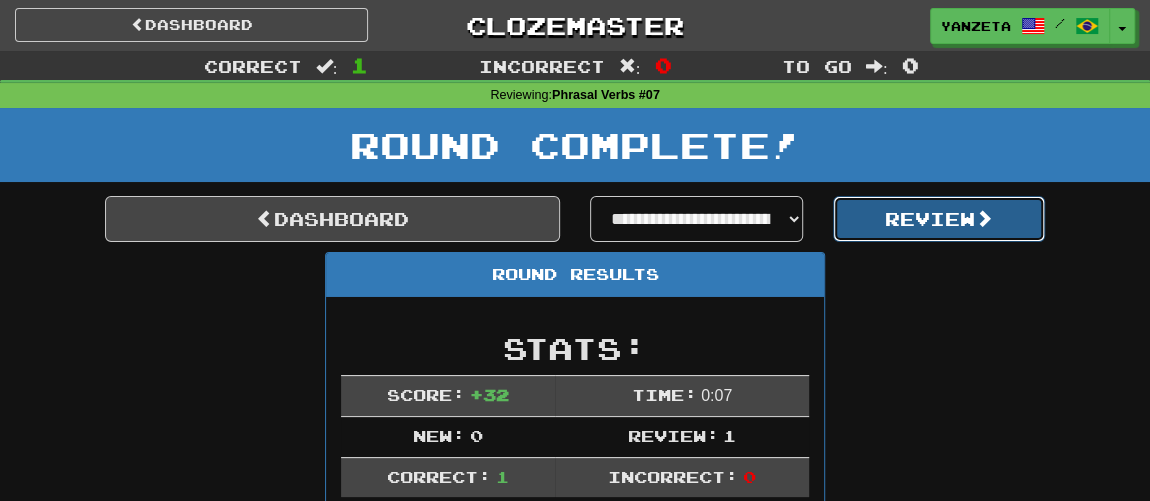 click on "Review" at bounding box center [939, 219] 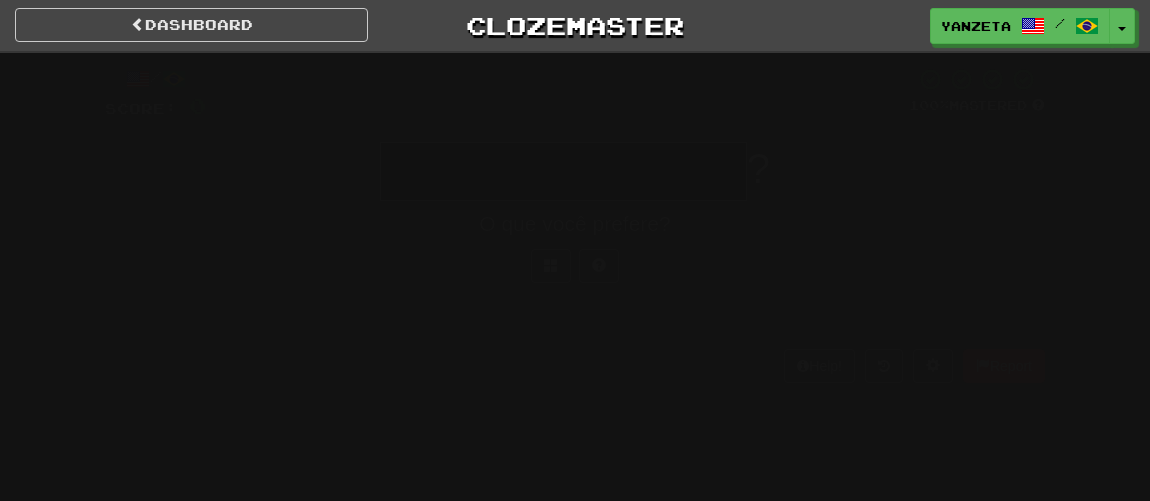 scroll, scrollTop: 0, scrollLeft: 0, axis: both 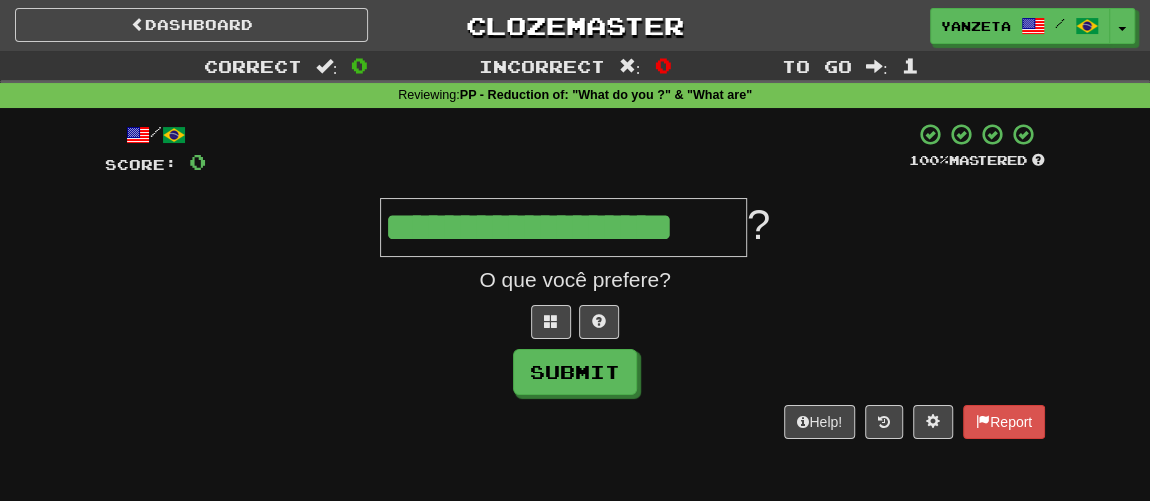 type on "**********" 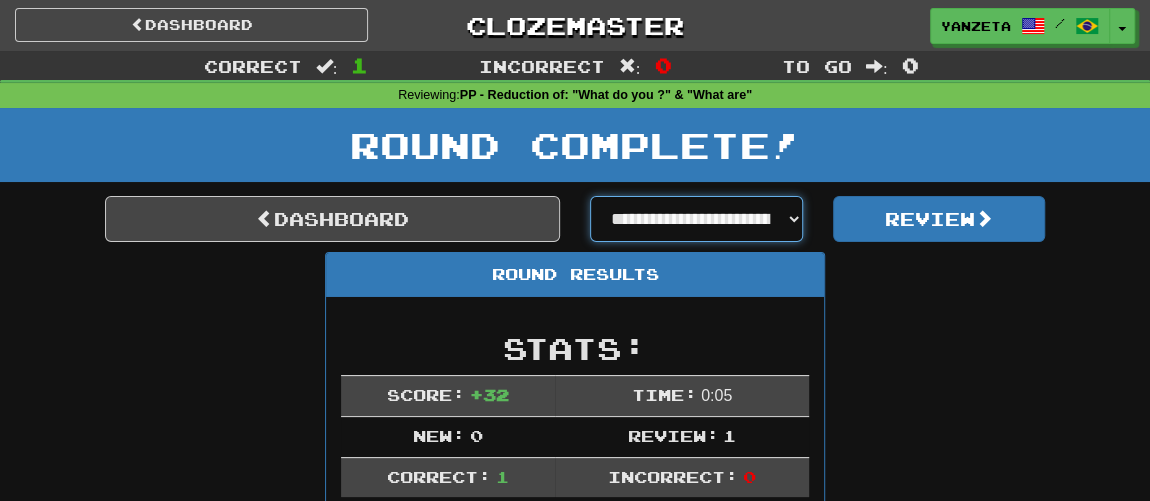 click on "**********" 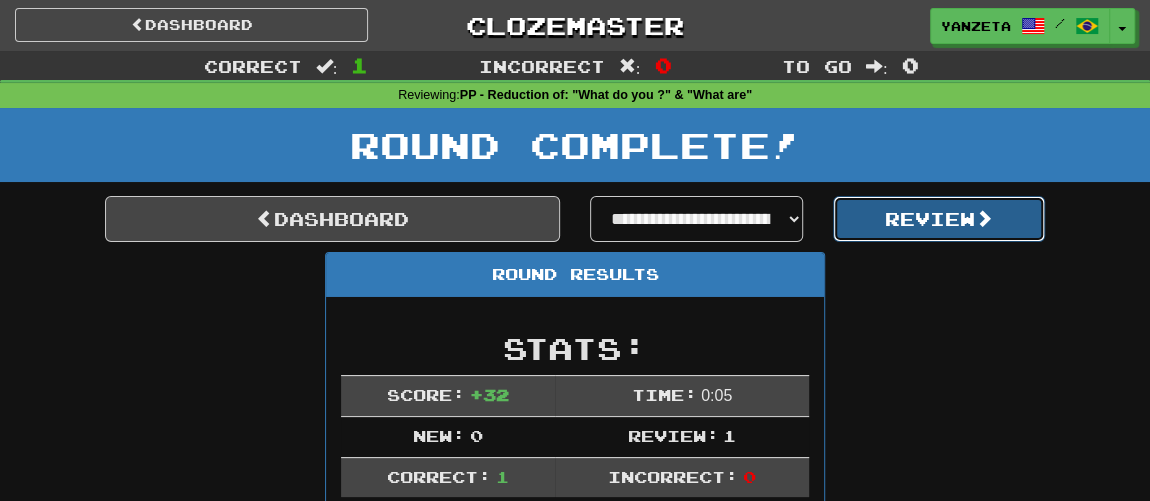 click on "Review" 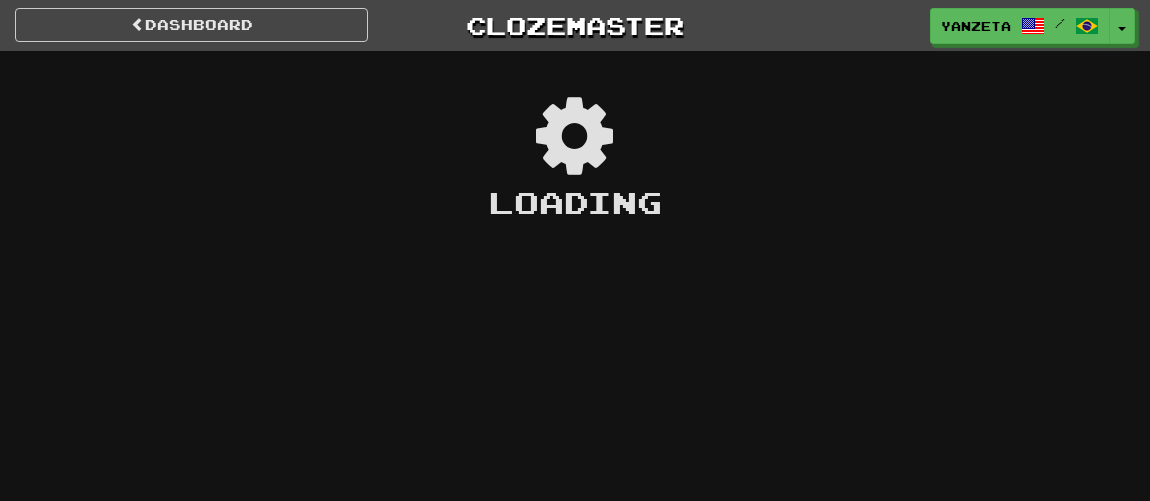 scroll, scrollTop: 0, scrollLeft: 0, axis: both 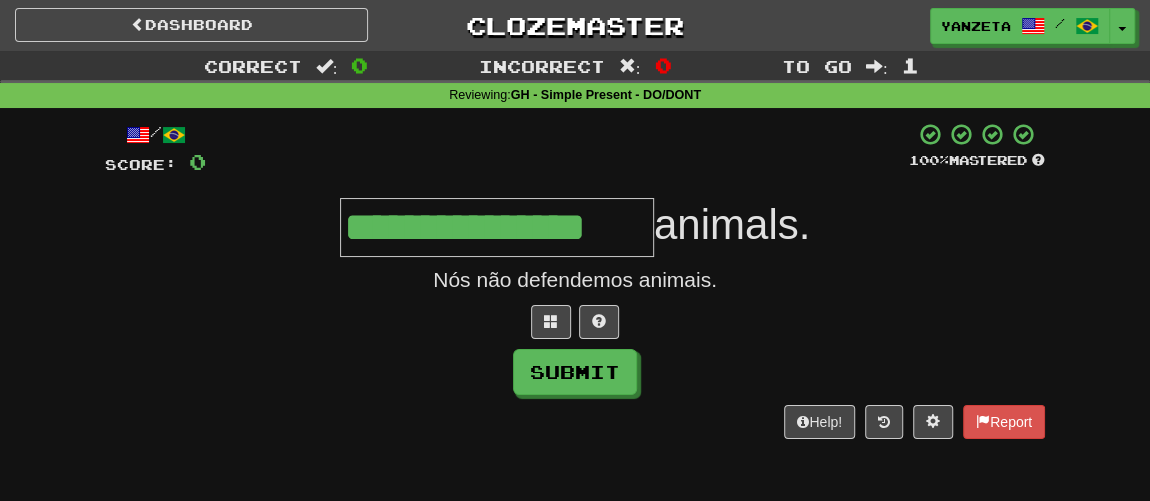 type on "**********" 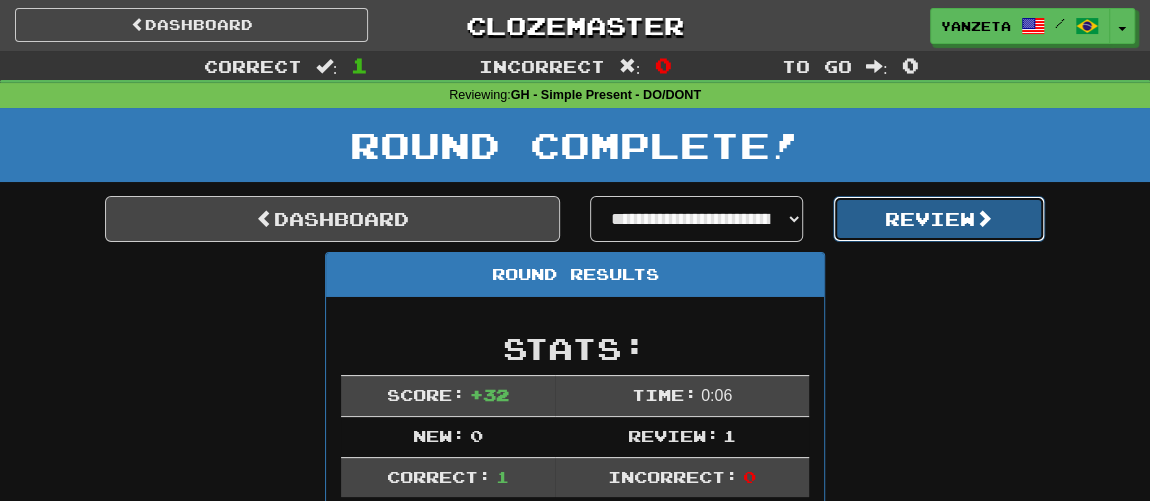 click on "Review" at bounding box center (939, 219) 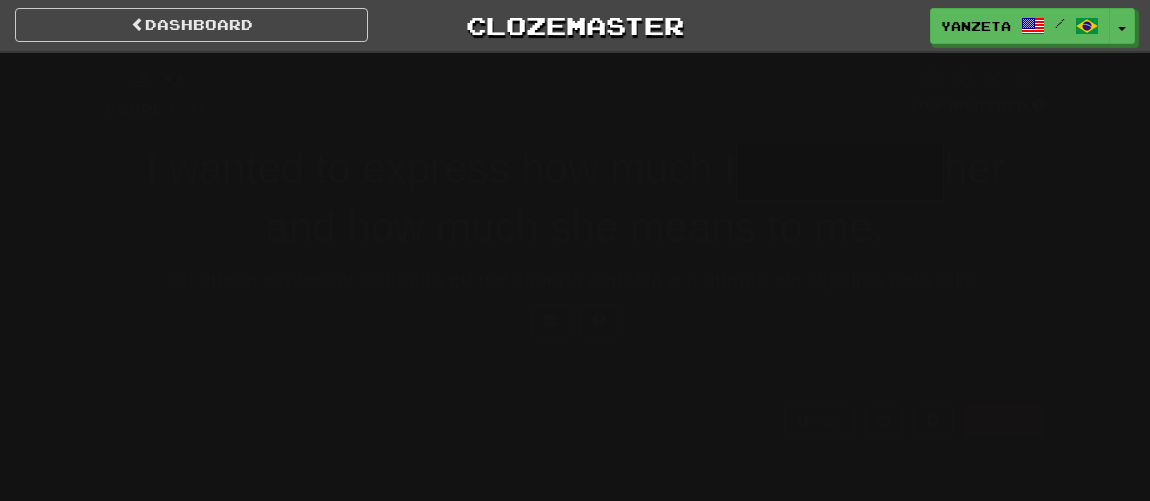 scroll, scrollTop: 0, scrollLeft: 0, axis: both 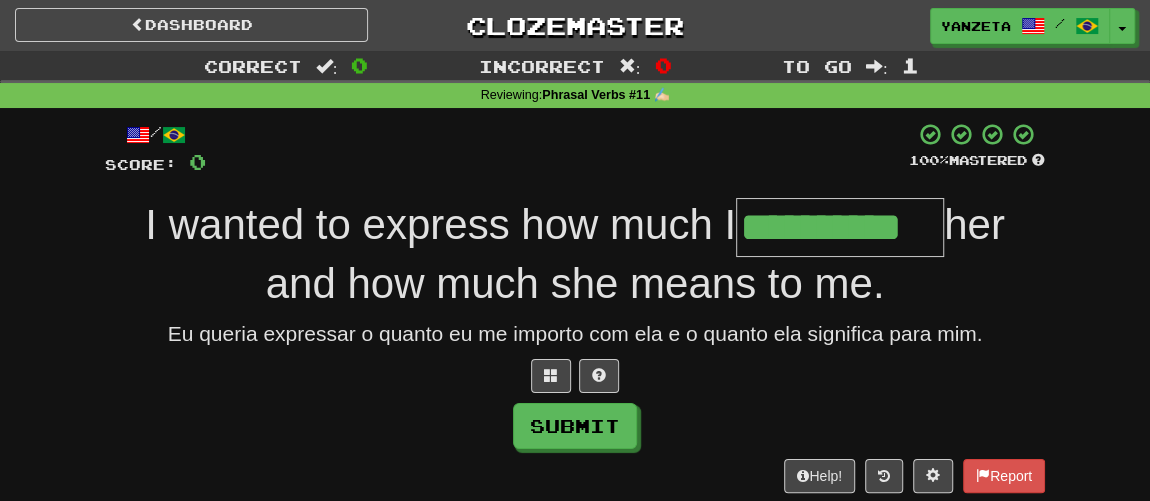 type on "**********" 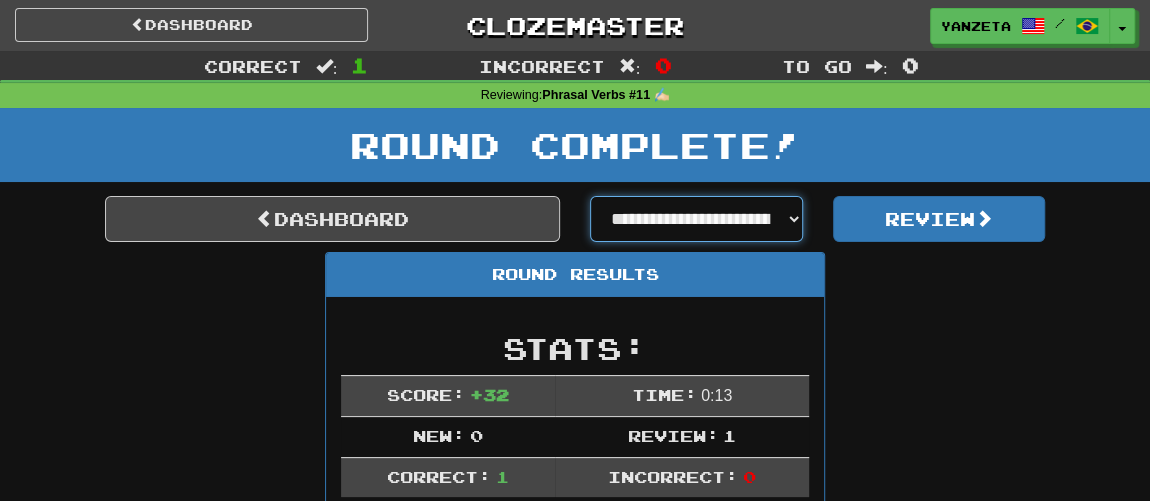 click on "**********" at bounding box center [696, 219] 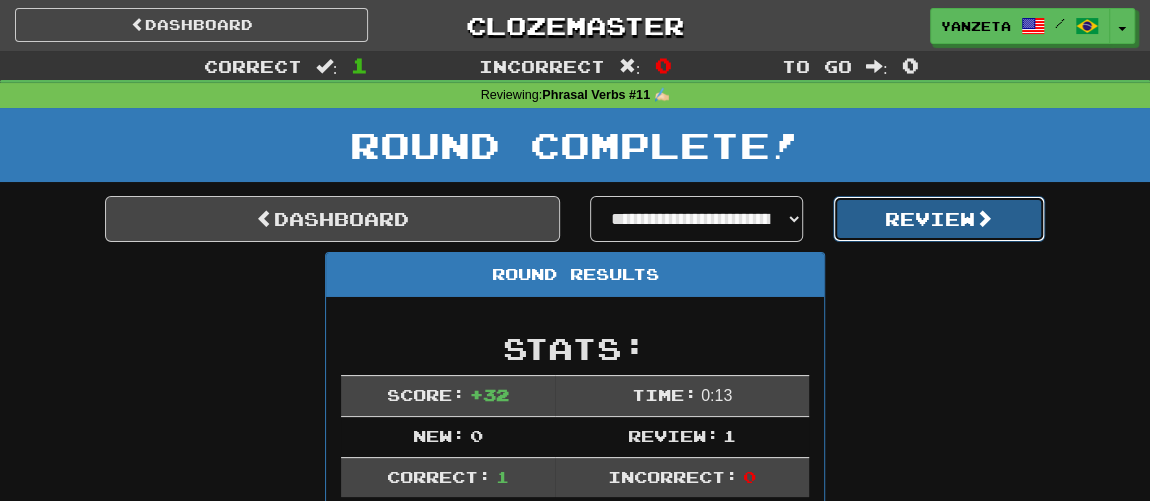 click on "Review" at bounding box center (939, 219) 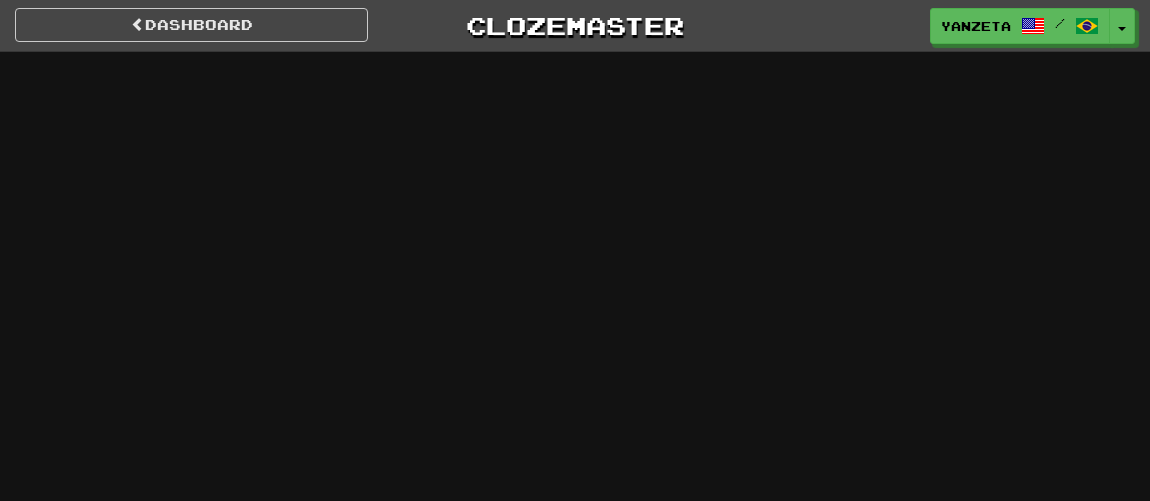 scroll, scrollTop: 0, scrollLeft: 0, axis: both 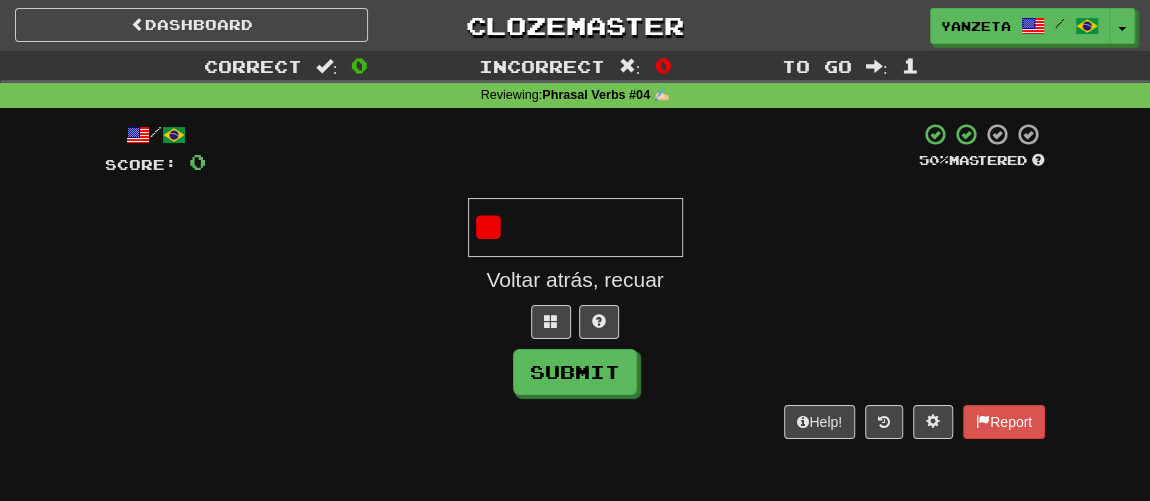 type on "*" 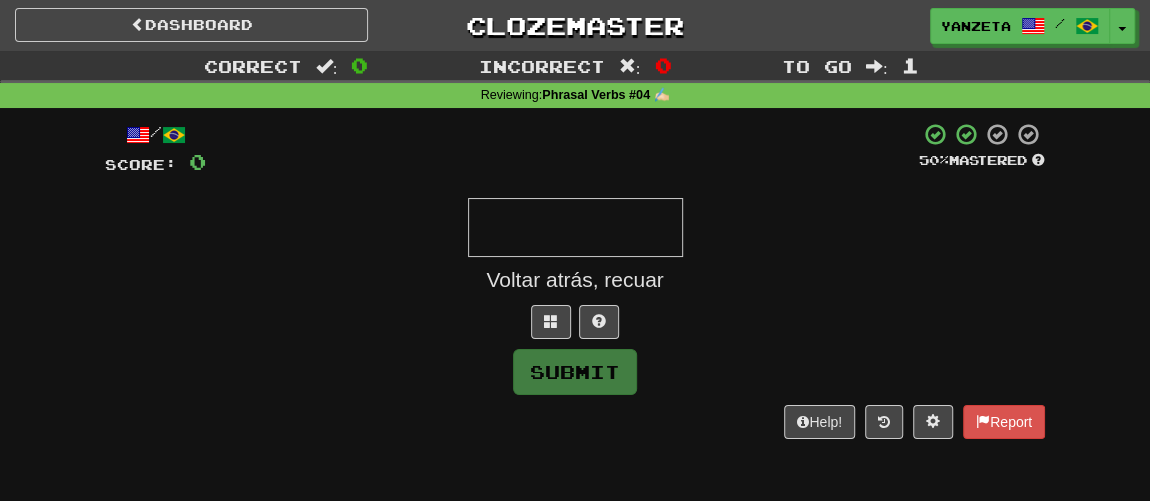 type on "*" 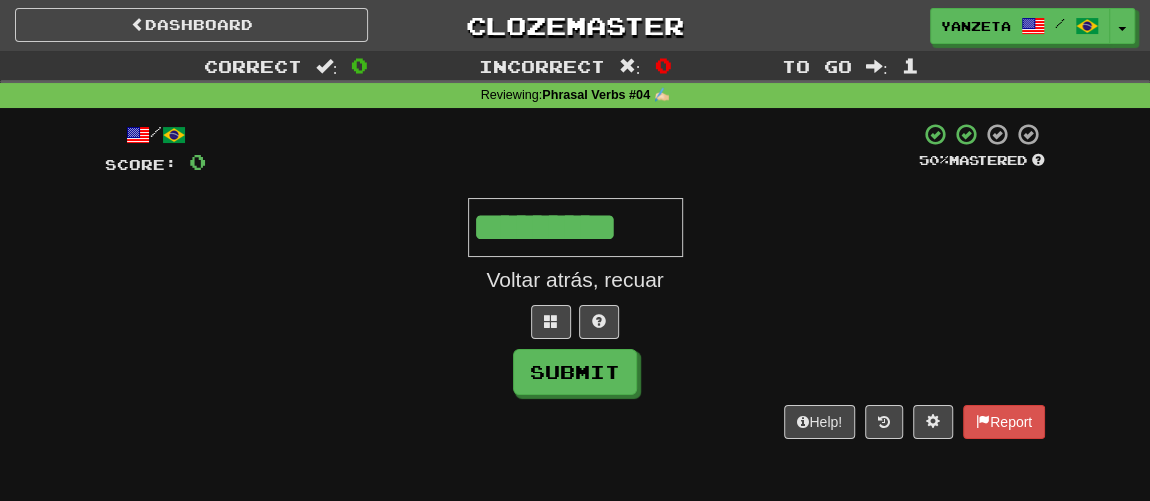 type on "*********" 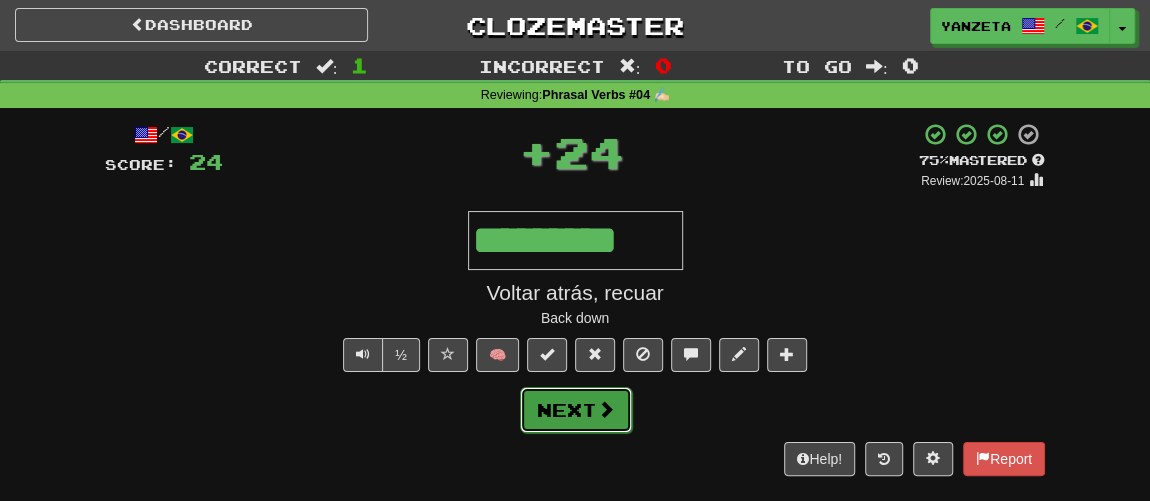click on "Next" at bounding box center [576, 410] 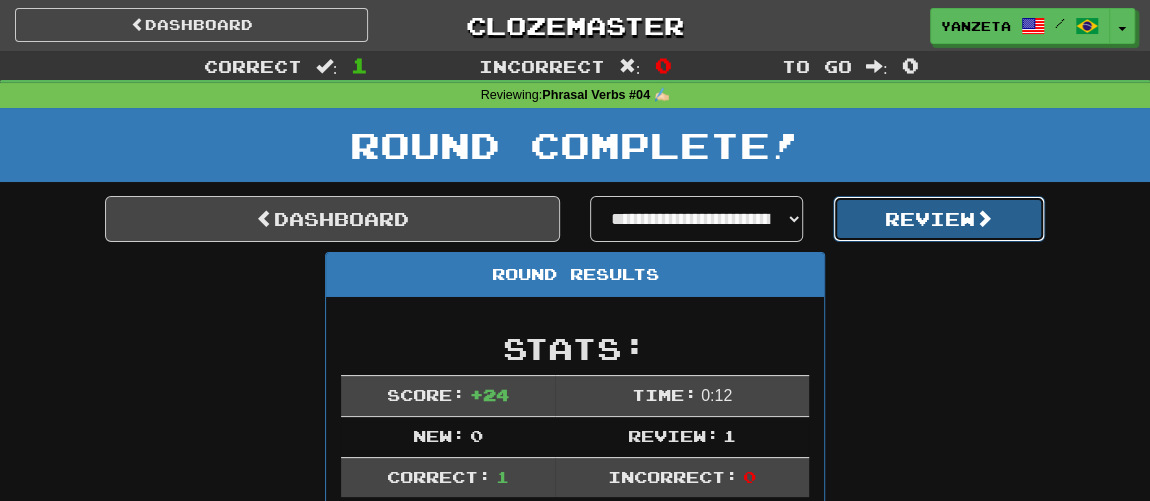click on "Review" at bounding box center (939, 219) 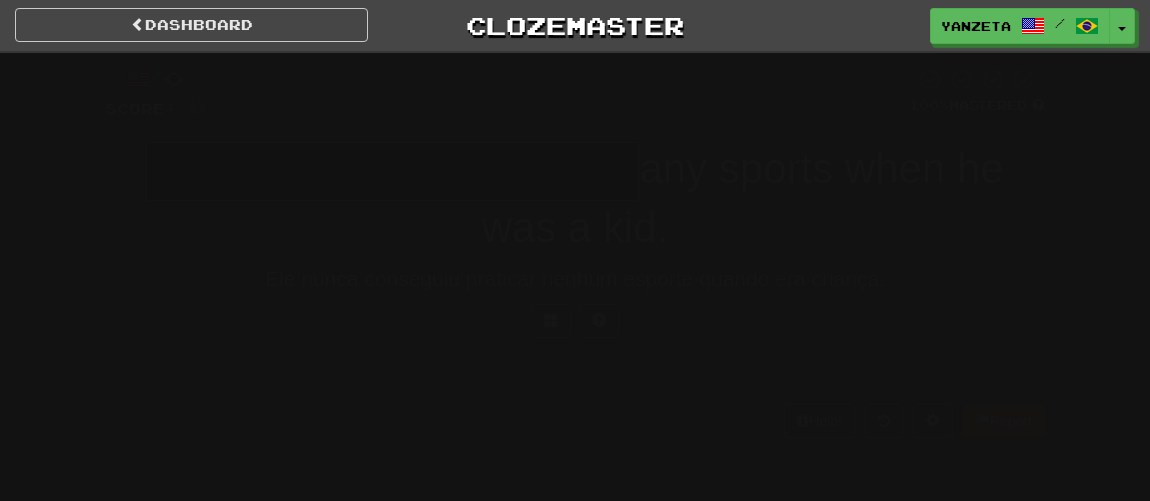 scroll, scrollTop: 0, scrollLeft: 0, axis: both 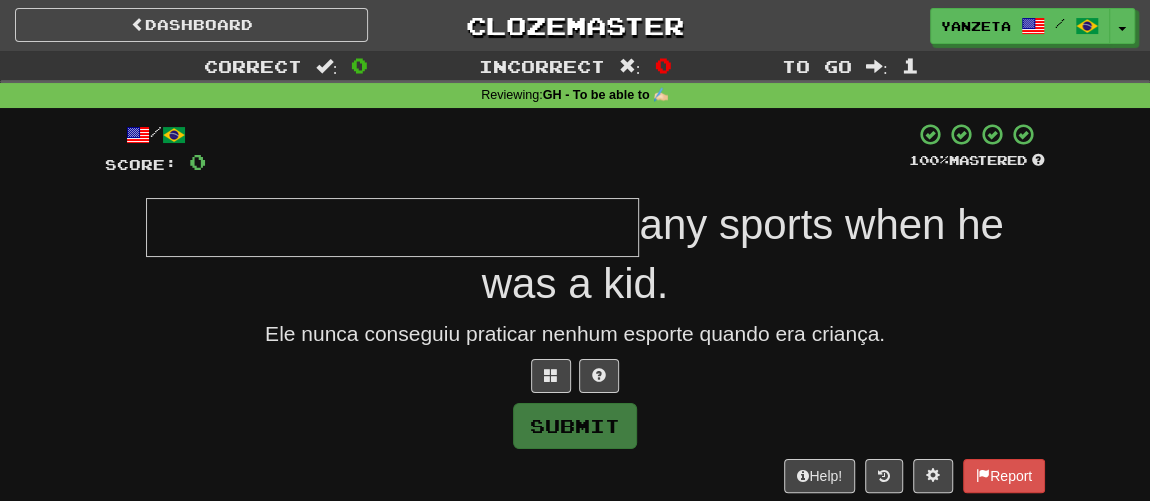 type on "*" 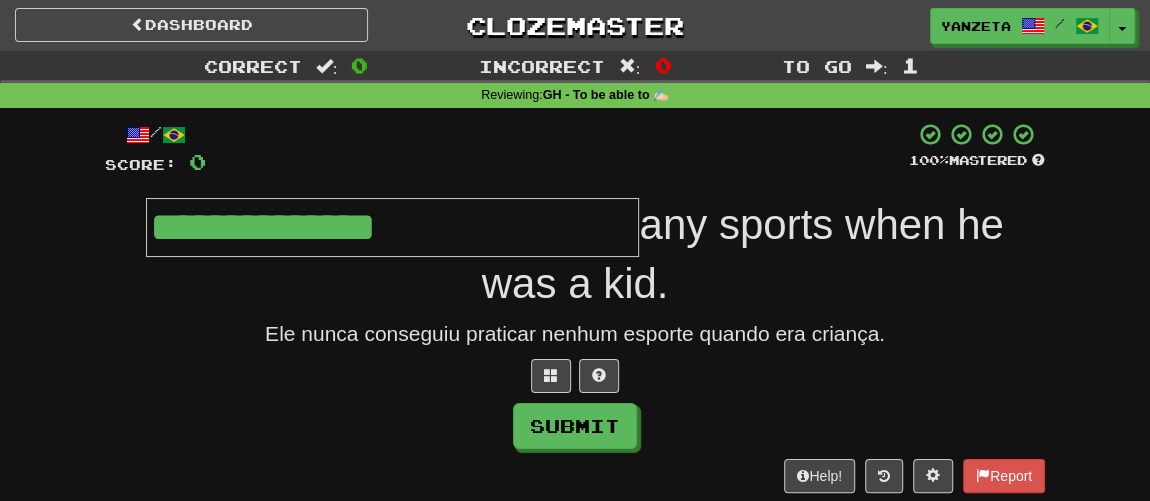 type on "**********" 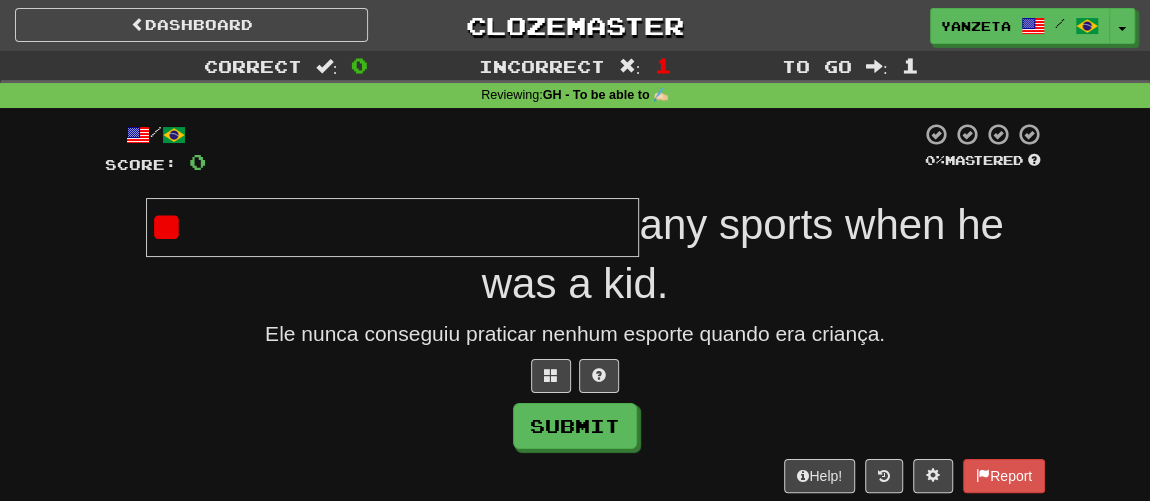type on "*" 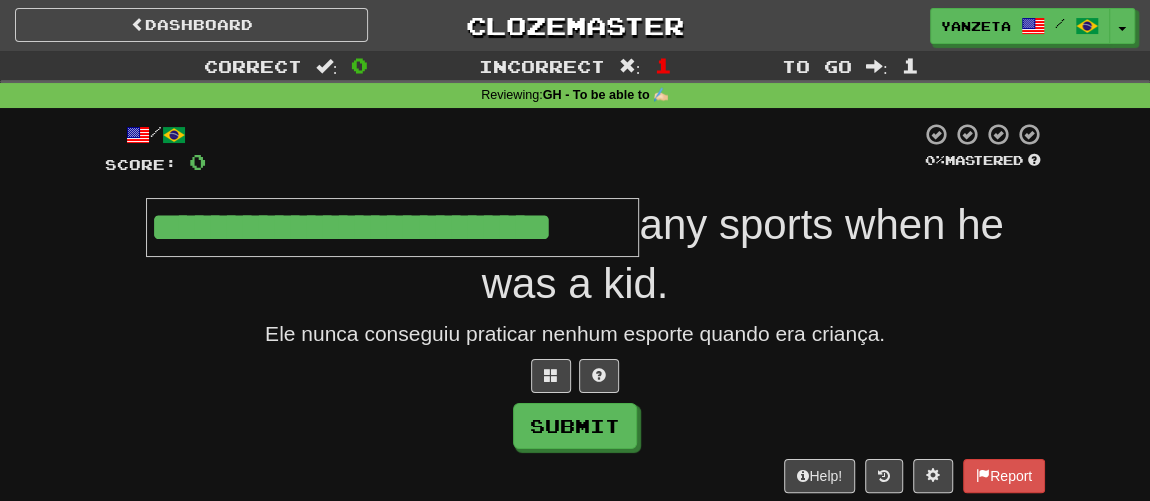 type on "**********" 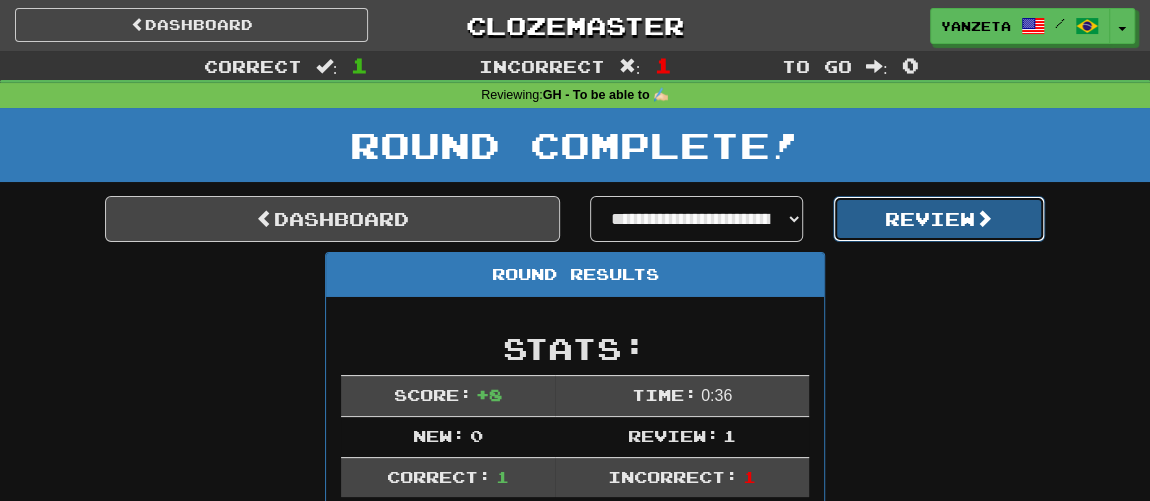 click on "Review" at bounding box center (939, 219) 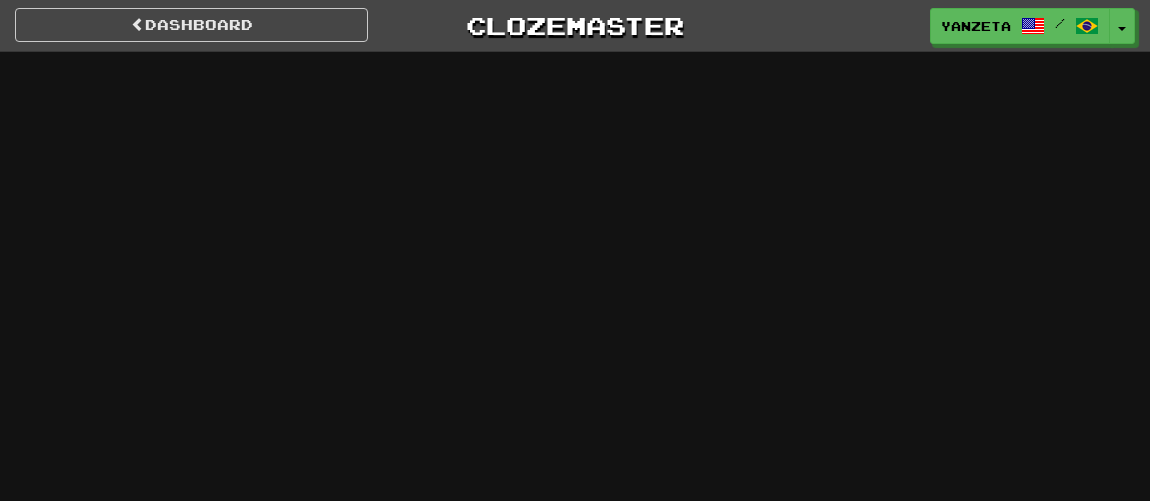 scroll, scrollTop: 0, scrollLeft: 0, axis: both 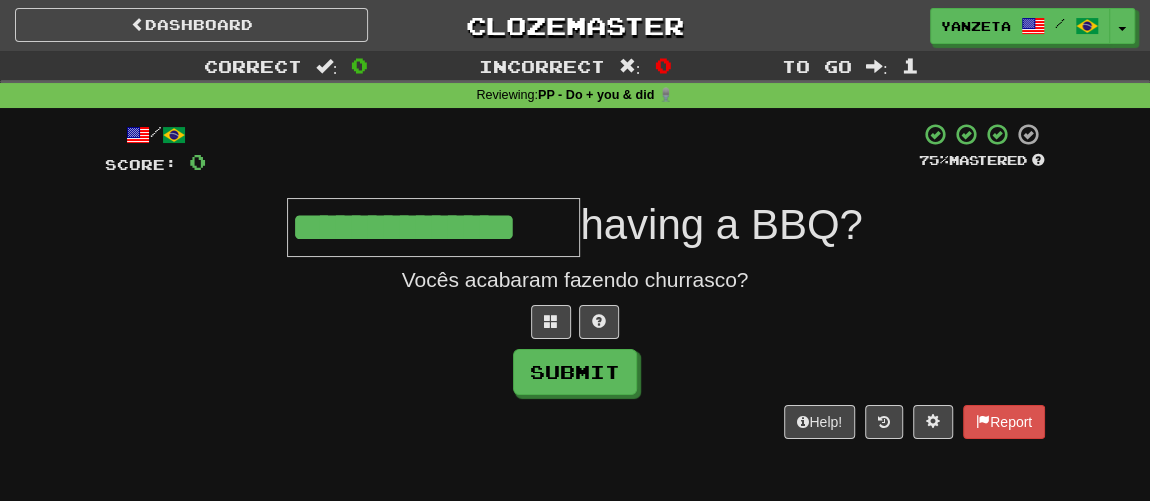 type on "**********" 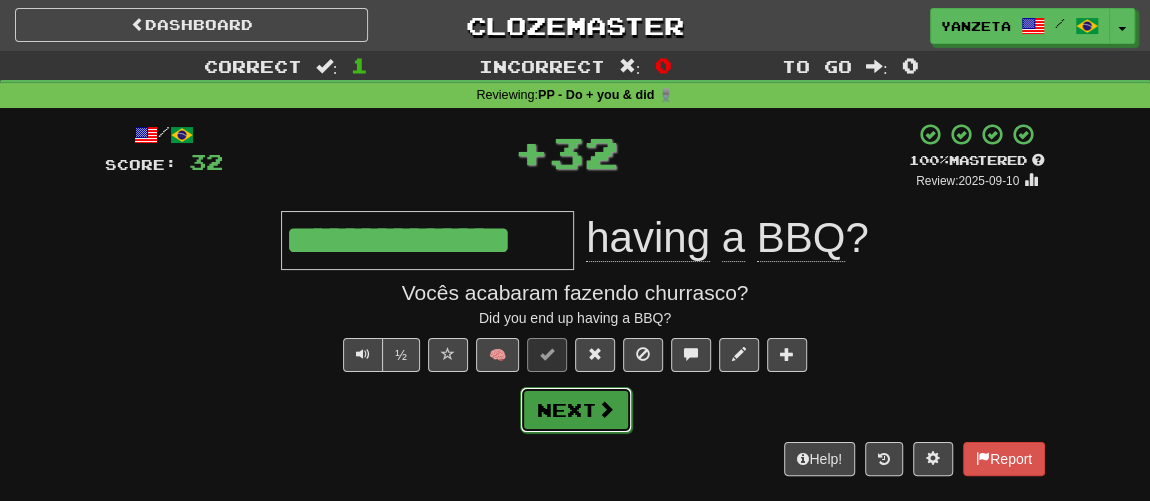 click on "Next" at bounding box center (576, 410) 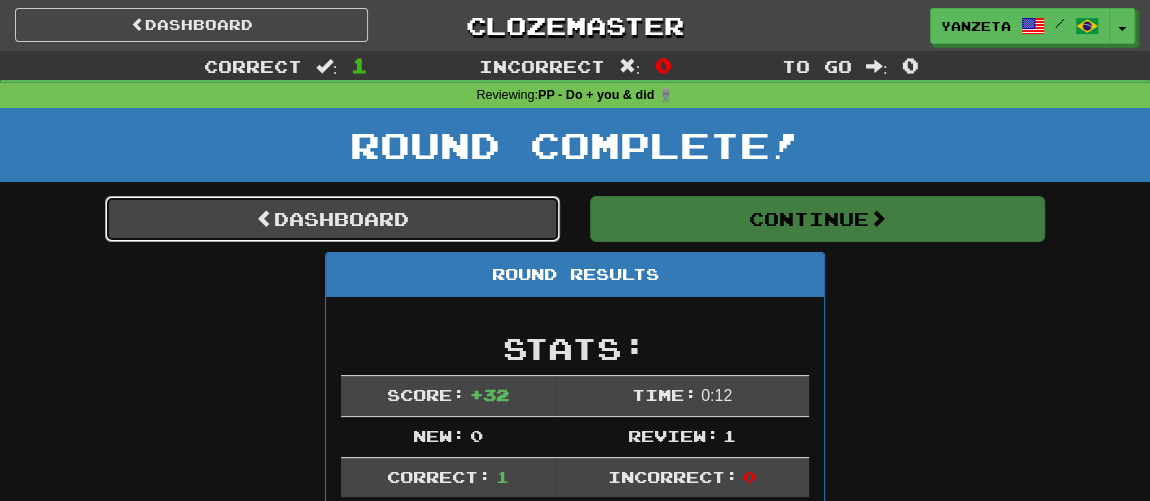 click on "Dashboard" at bounding box center (332, 219) 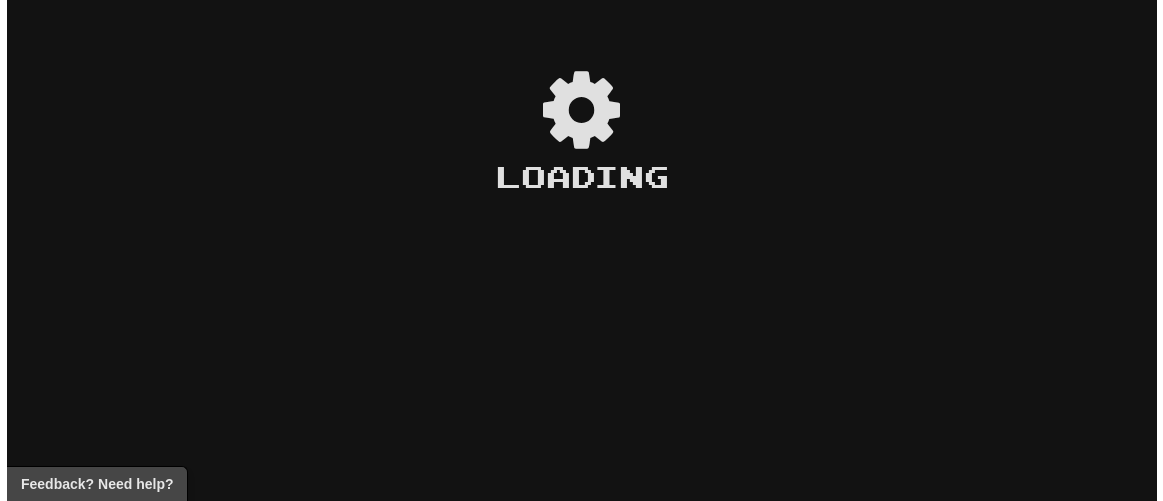 scroll, scrollTop: 0, scrollLeft: 0, axis: both 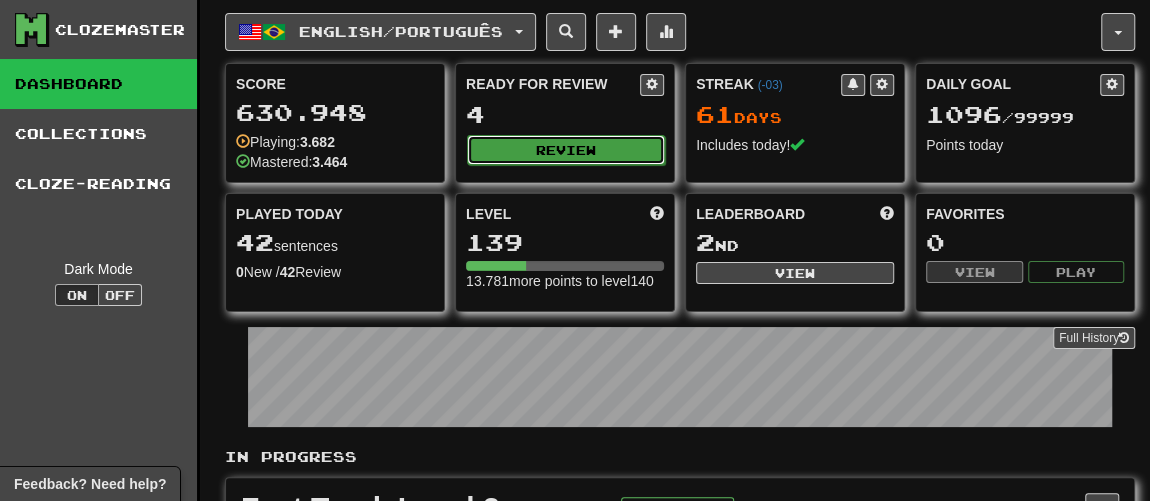 click on "Review" at bounding box center [566, 150] 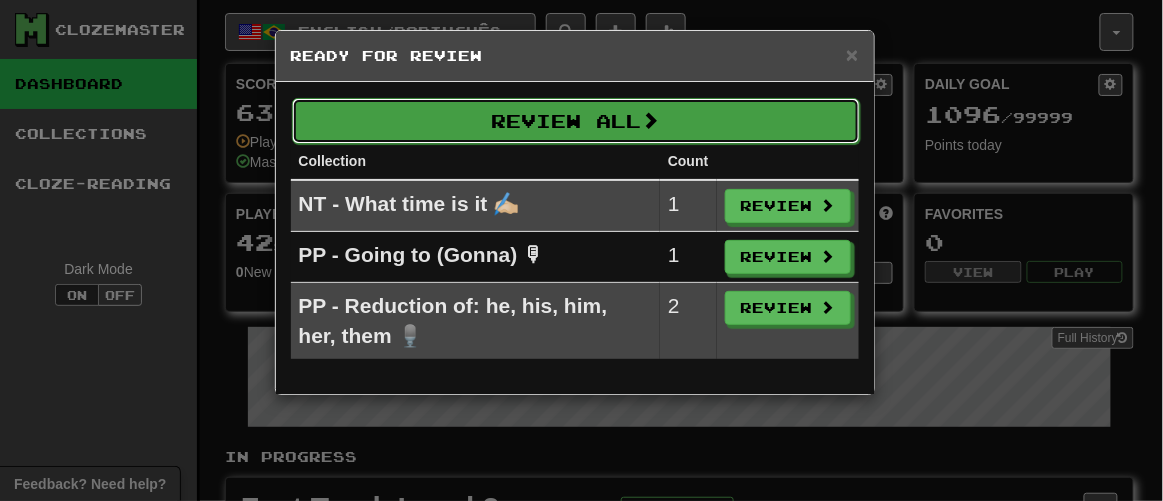 click on "Review All" at bounding box center (576, 121) 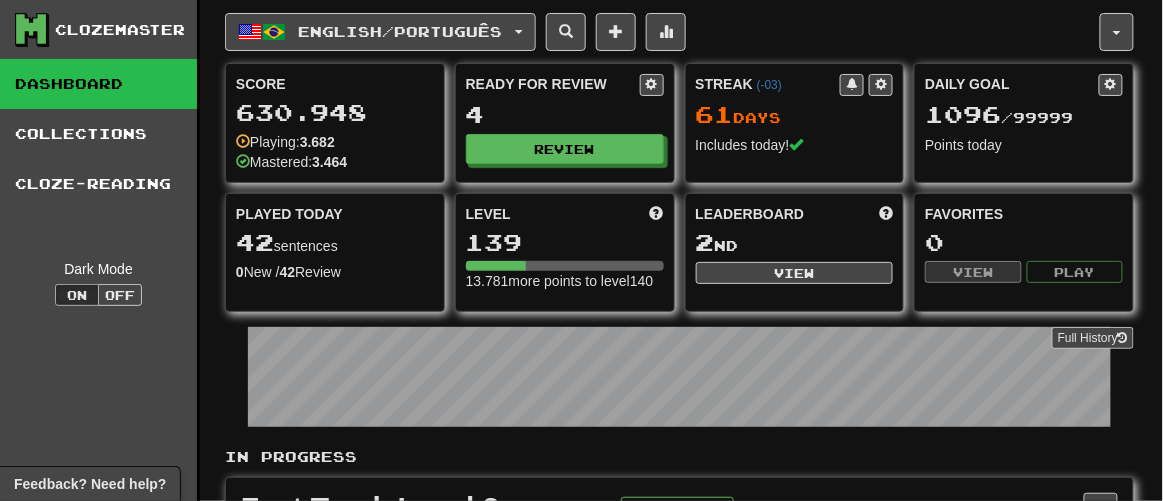 select on "**" 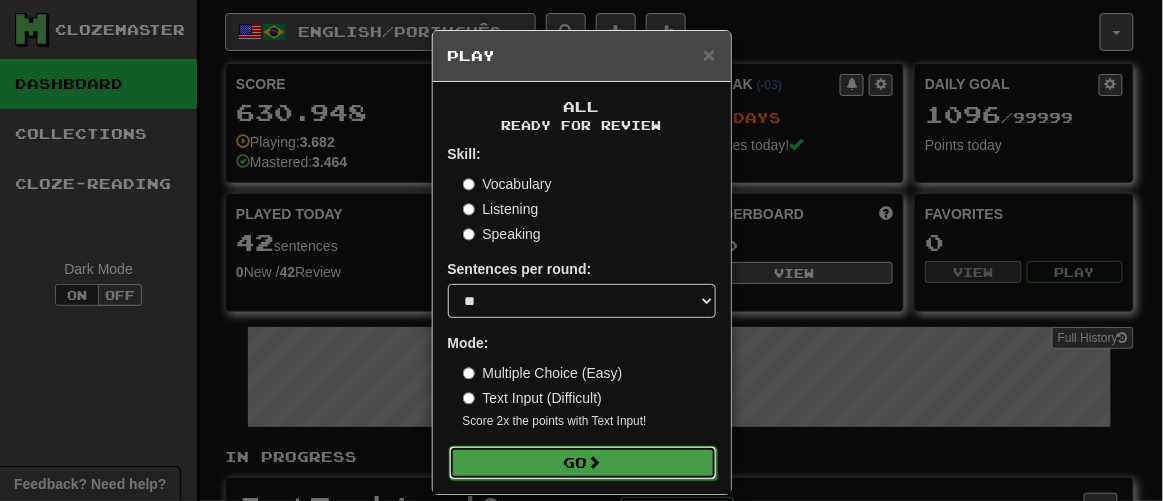 click on "Go" at bounding box center (583, 463) 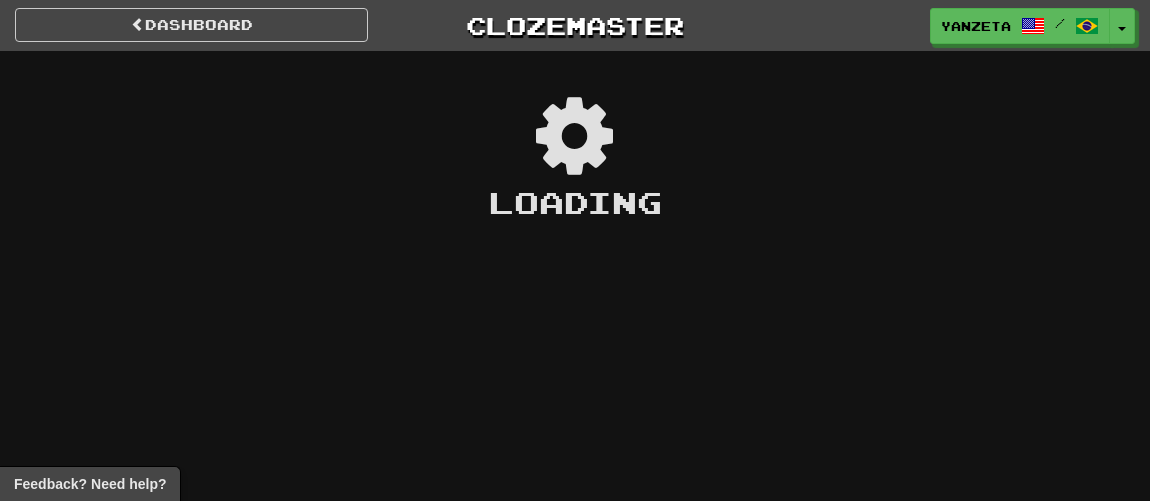 scroll, scrollTop: 0, scrollLeft: 0, axis: both 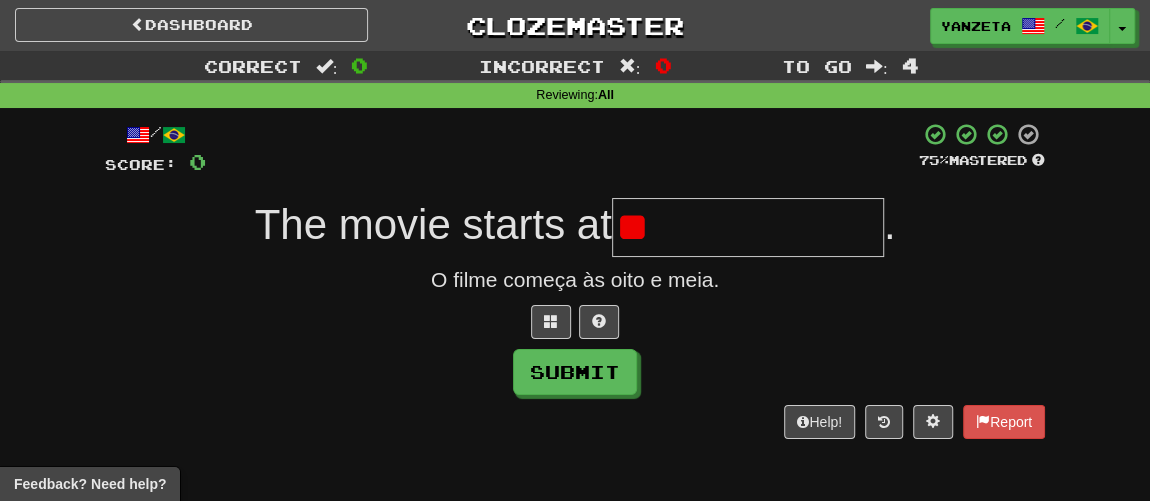type on "*" 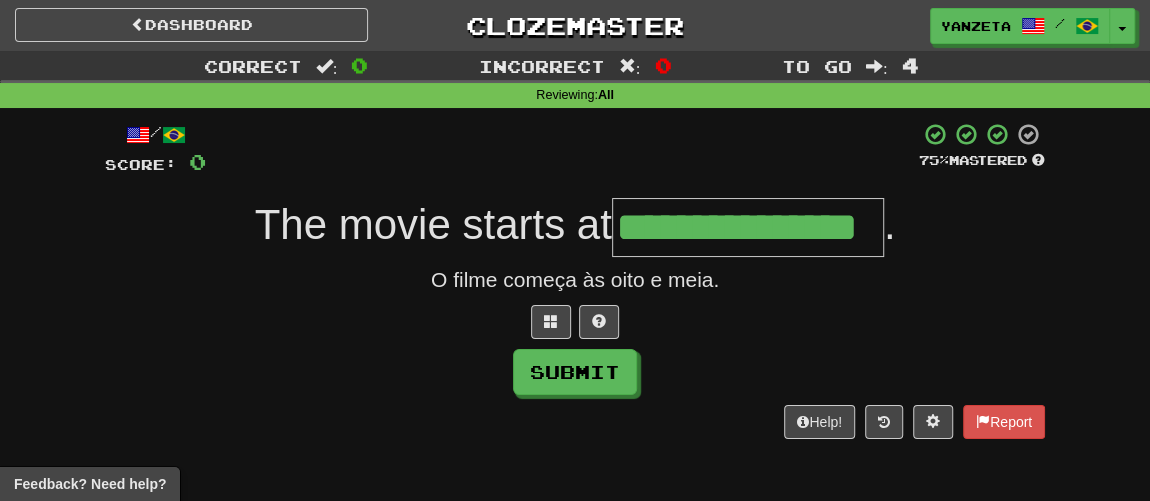 type on "**********" 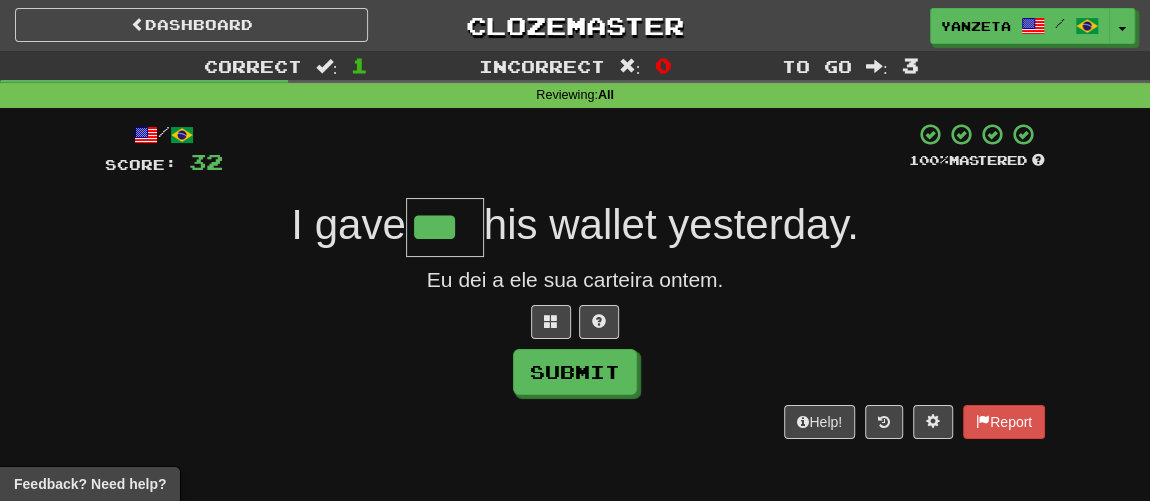 type on "***" 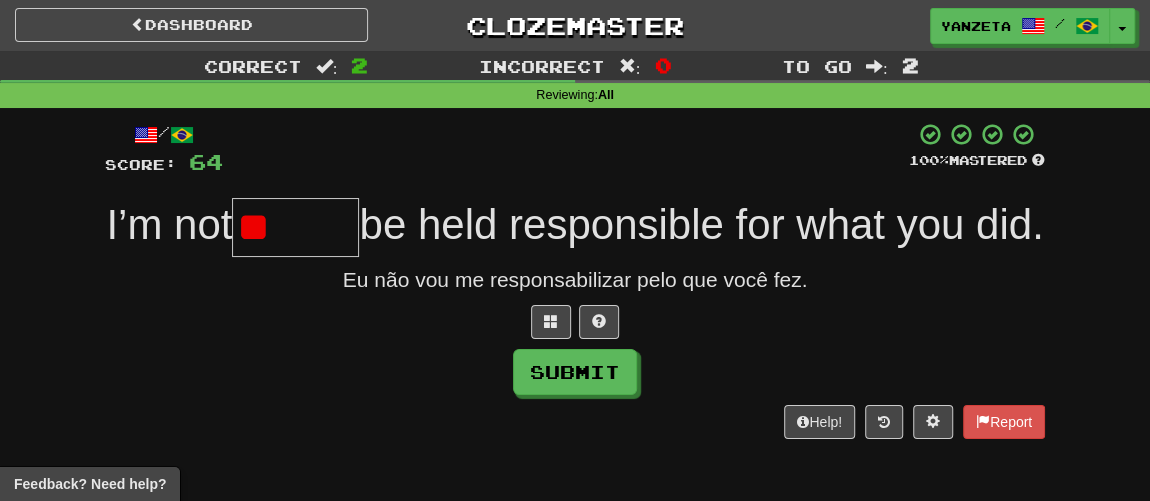 type on "*" 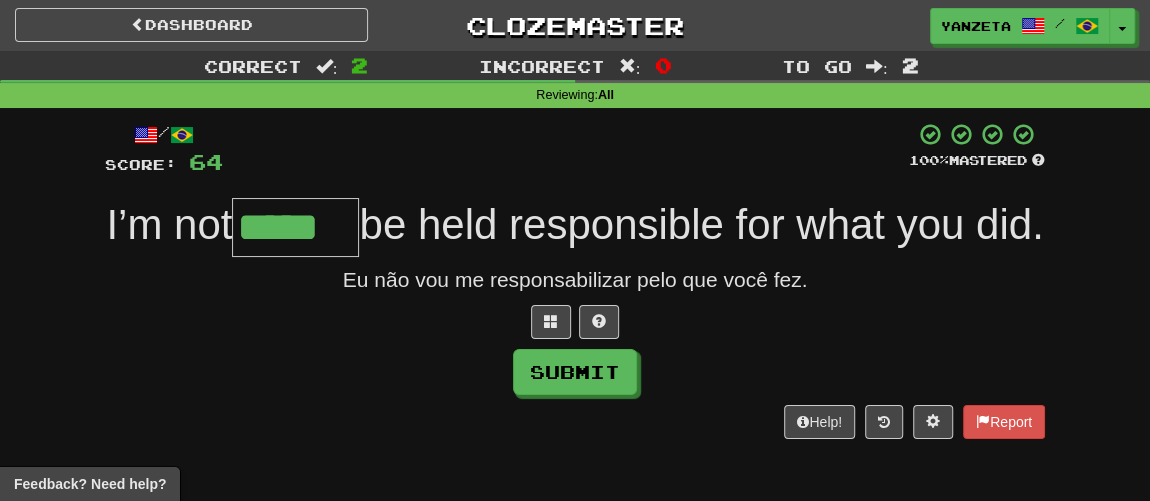 type on "*****" 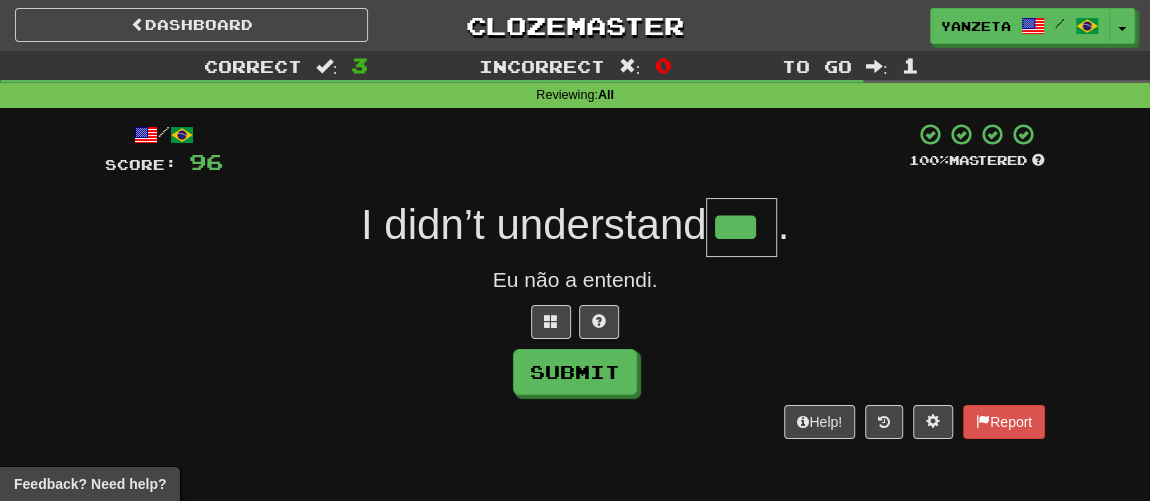 type on "***" 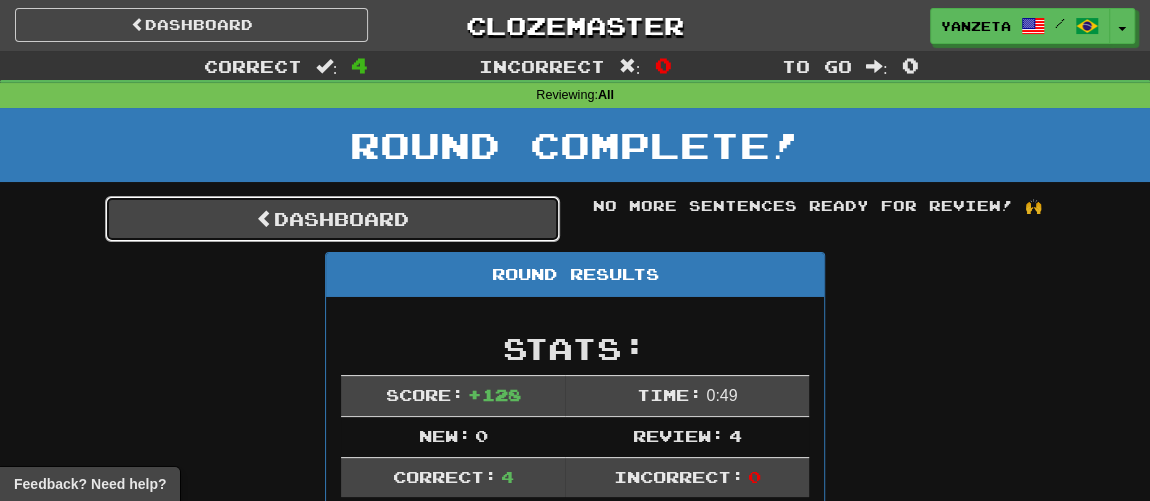 click on "Dashboard" at bounding box center [332, 219] 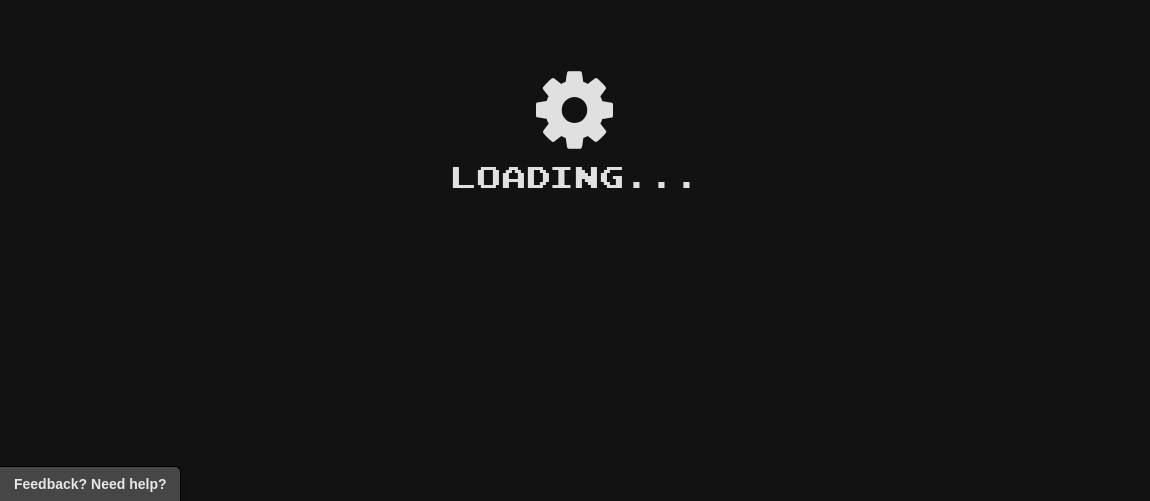 scroll, scrollTop: 0, scrollLeft: 0, axis: both 